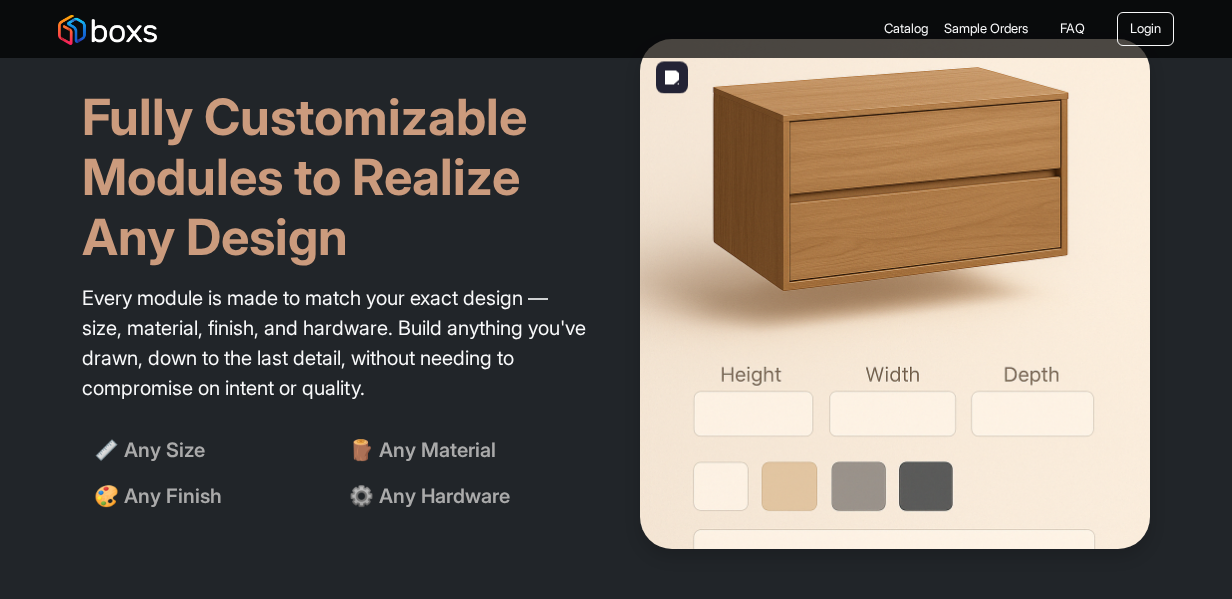 scroll, scrollTop: 2200, scrollLeft: 0, axis: vertical 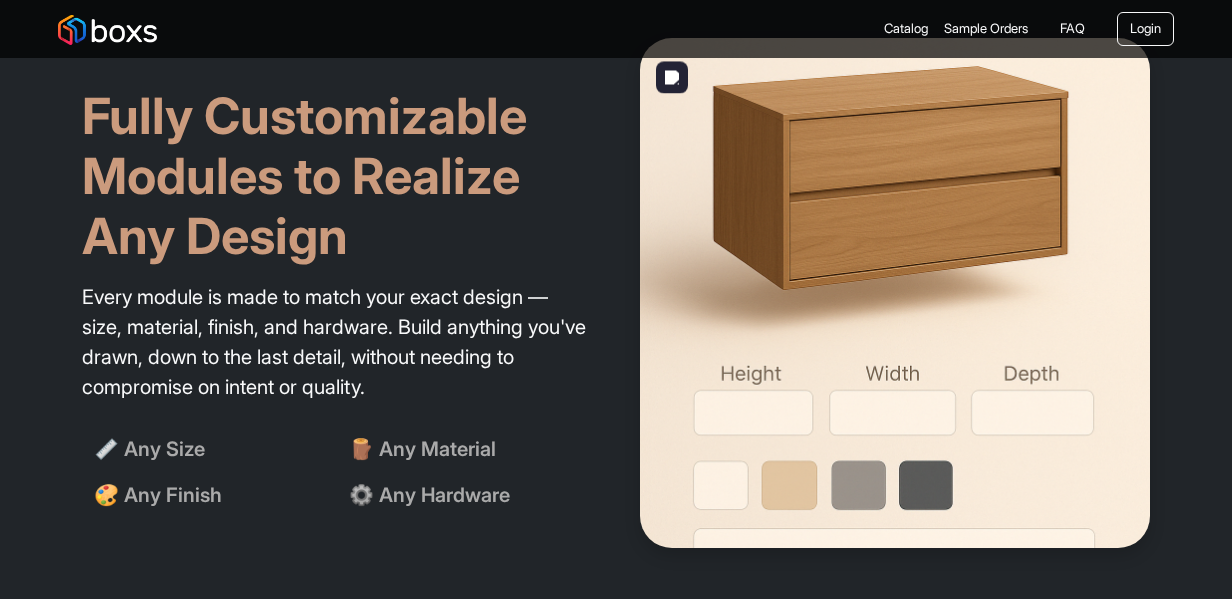 click at bounding box center [895, 293] 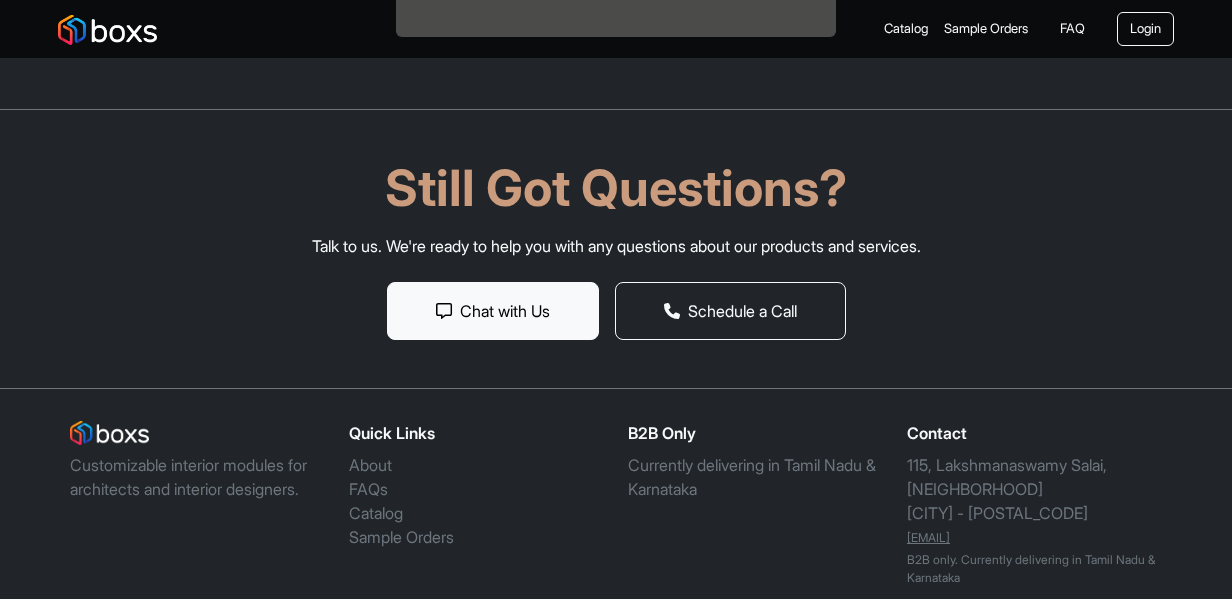 scroll, scrollTop: 6540, scrollLeft: 0, axis: vertical 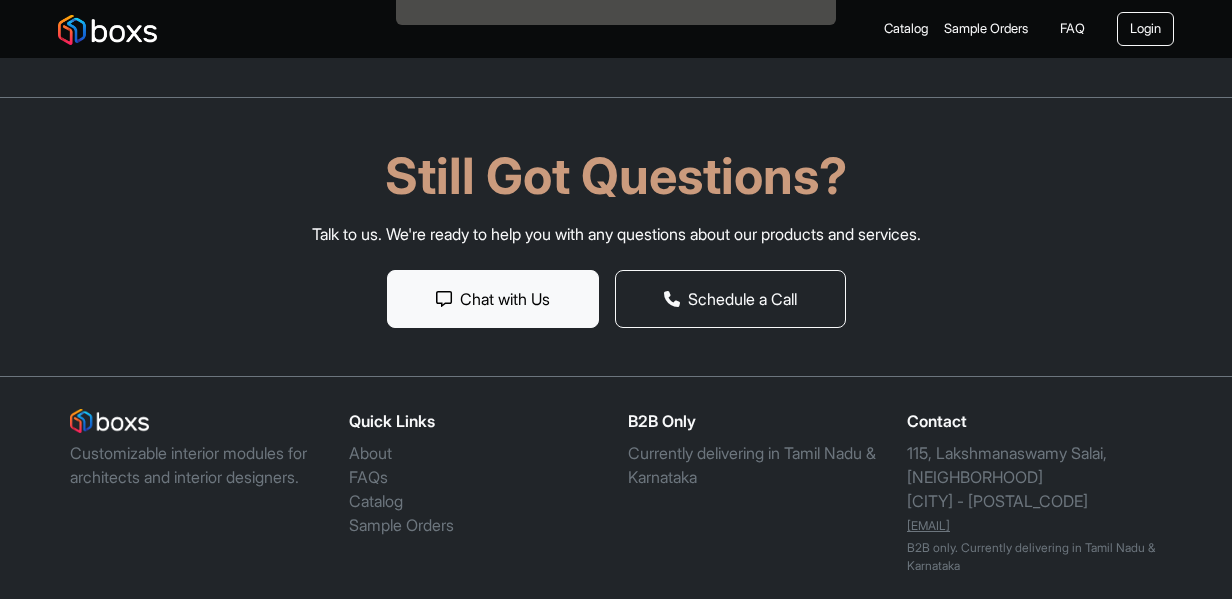click on "Sample Orders" at bounding box center (401, 525) 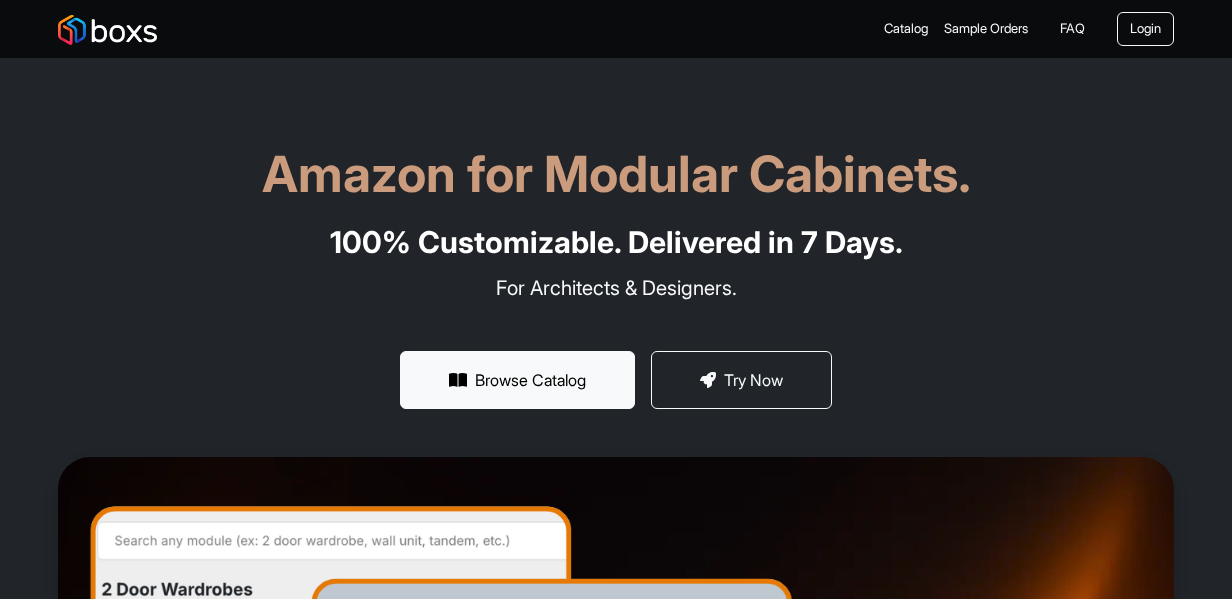 scroll, scrollTop: 0, scrollLeft: 0, axis: both 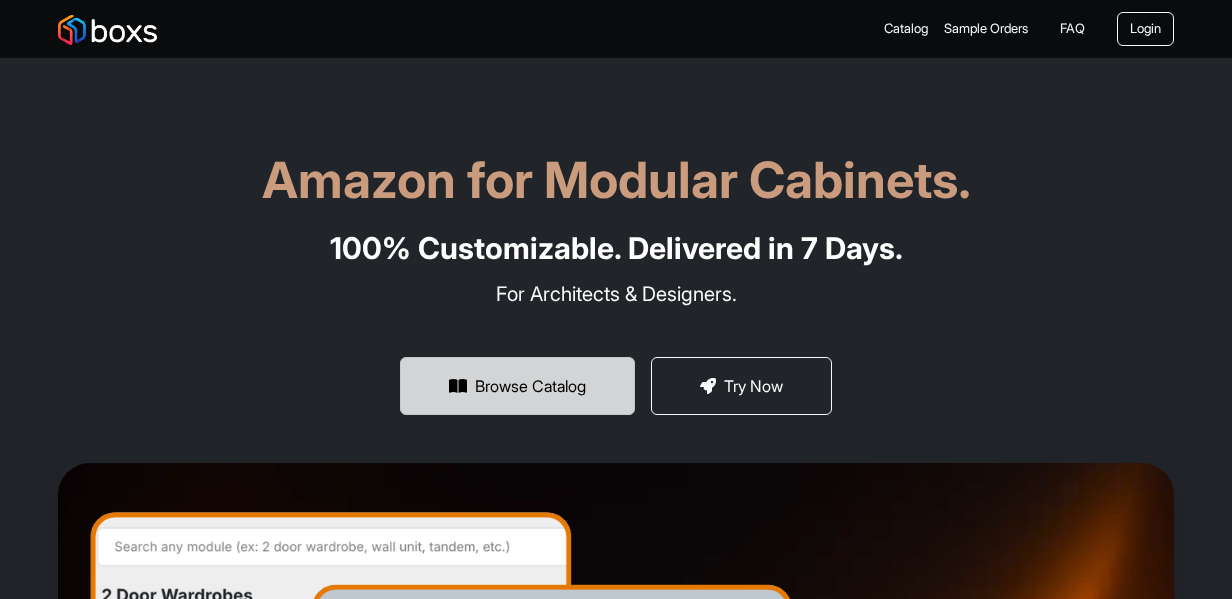 click on "Browse Catalog" at bounding box center (517, 386) 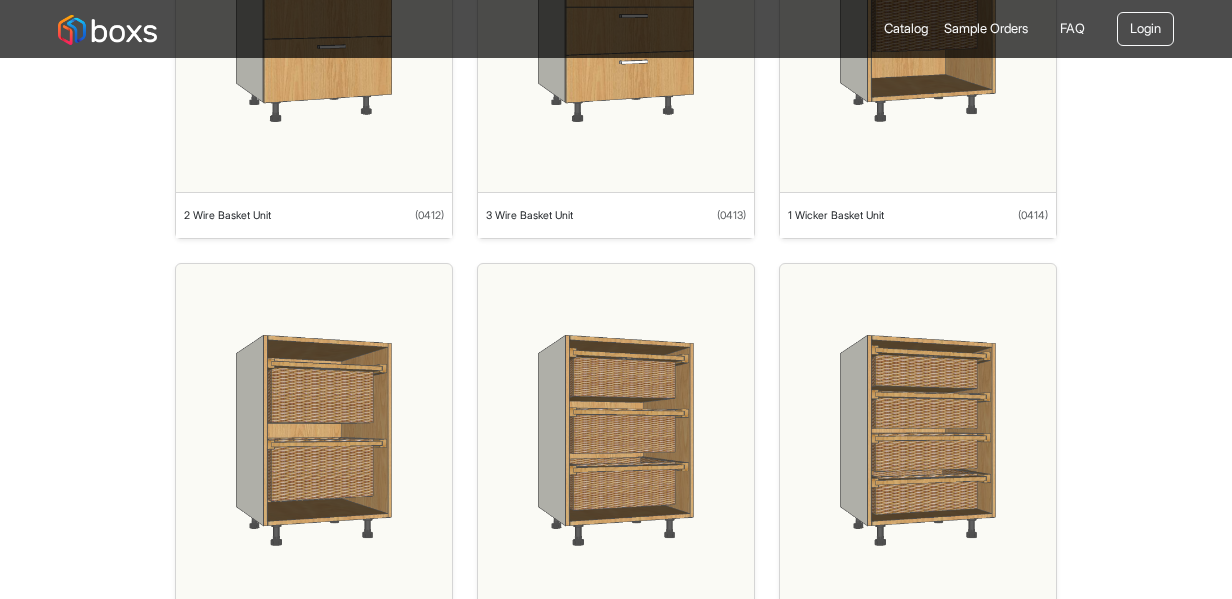 scroll, scrollTop: 5500, scrollLeft: 0, axis: vertical 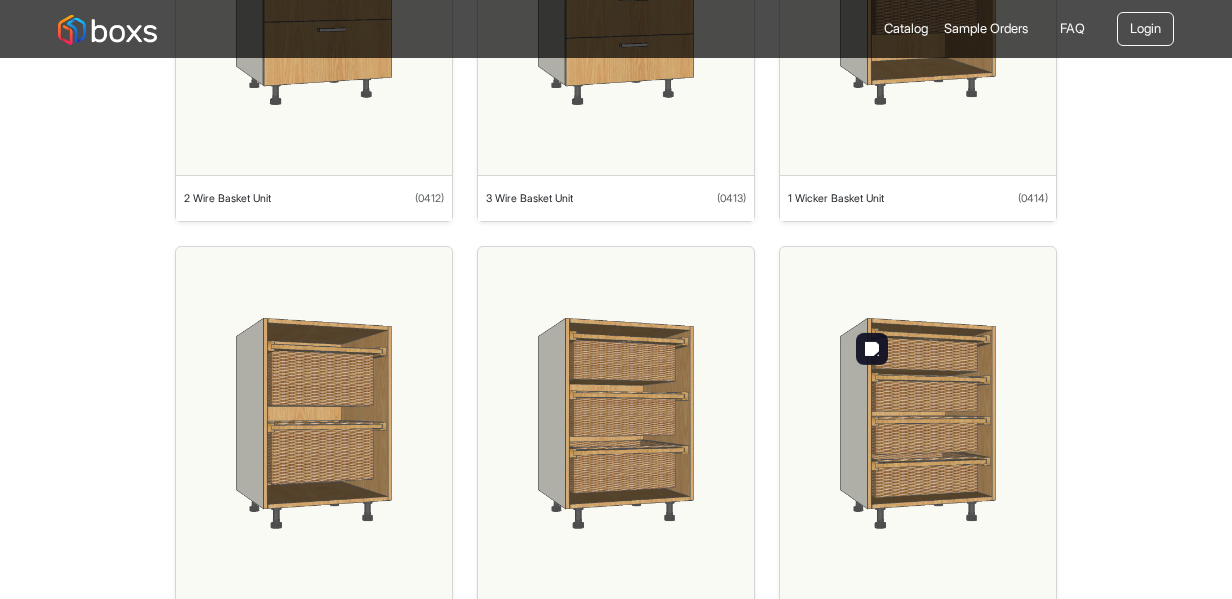 click at bounding box center [918, 423] 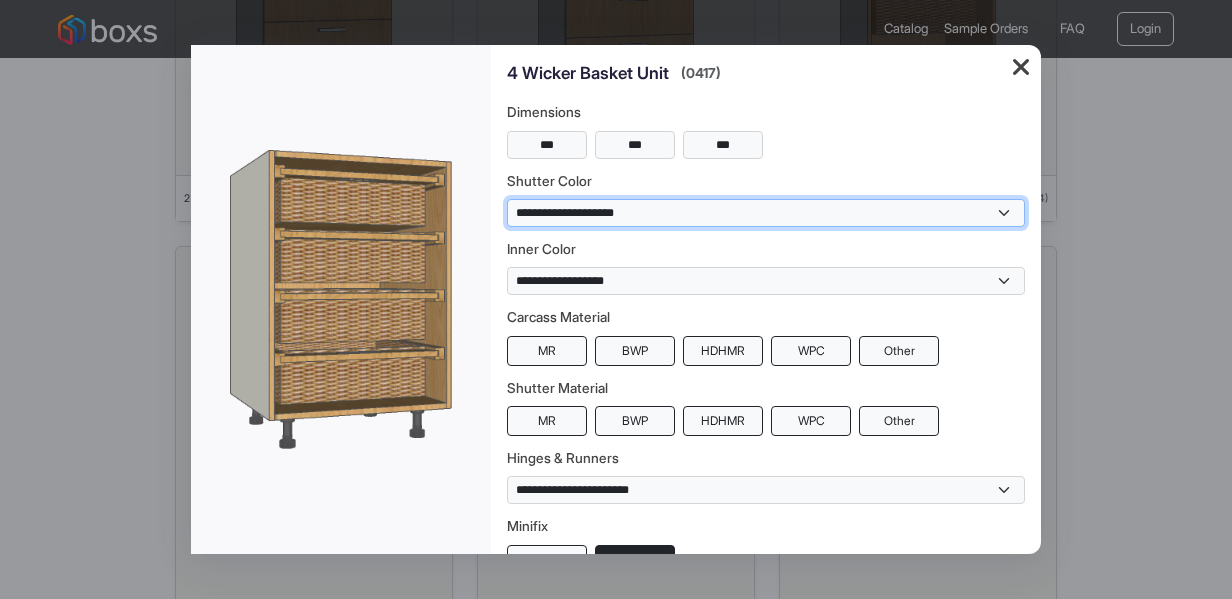 click on "**********" at bounding box center [766, 213] 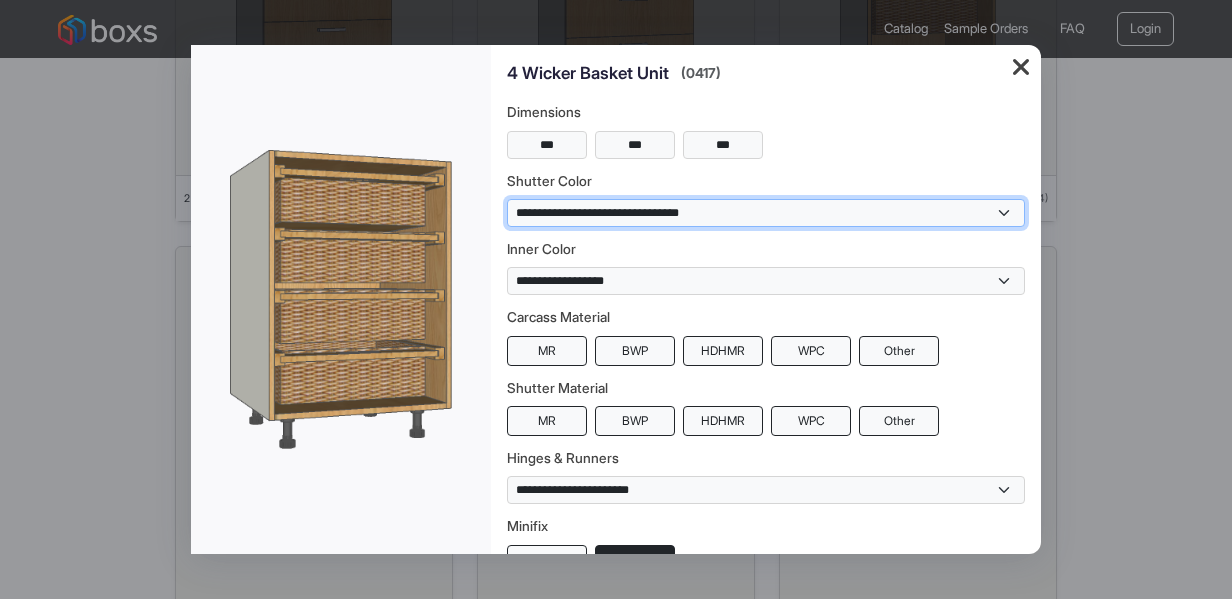 click on "**********" at bounding box center (766, 213) 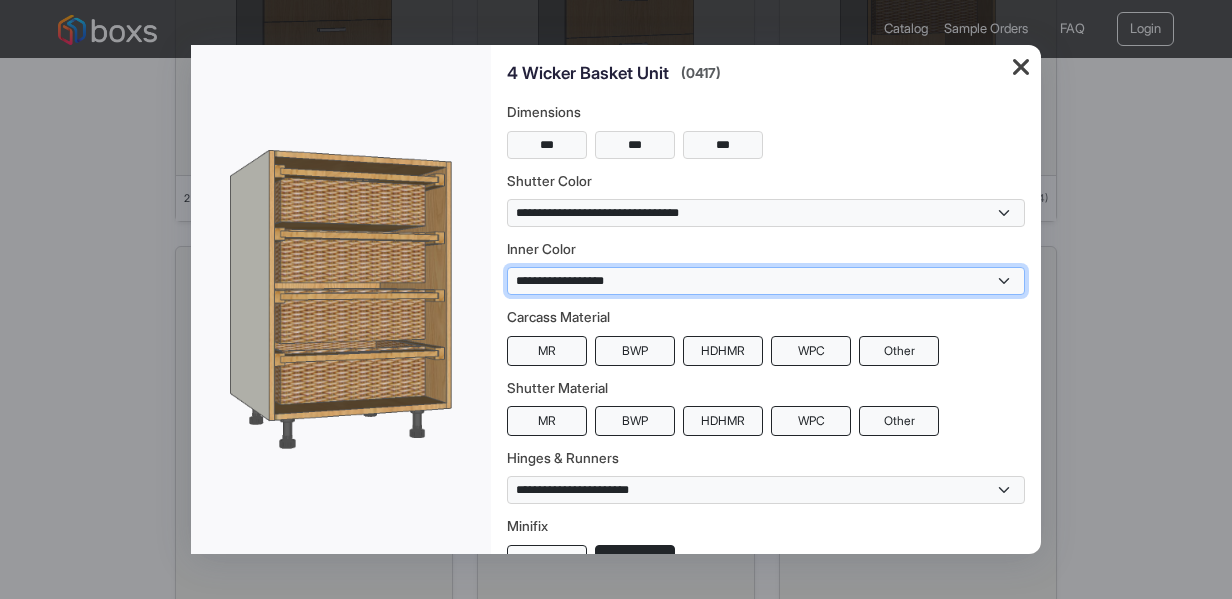 click on "**********" at bounding box center [766, 281] 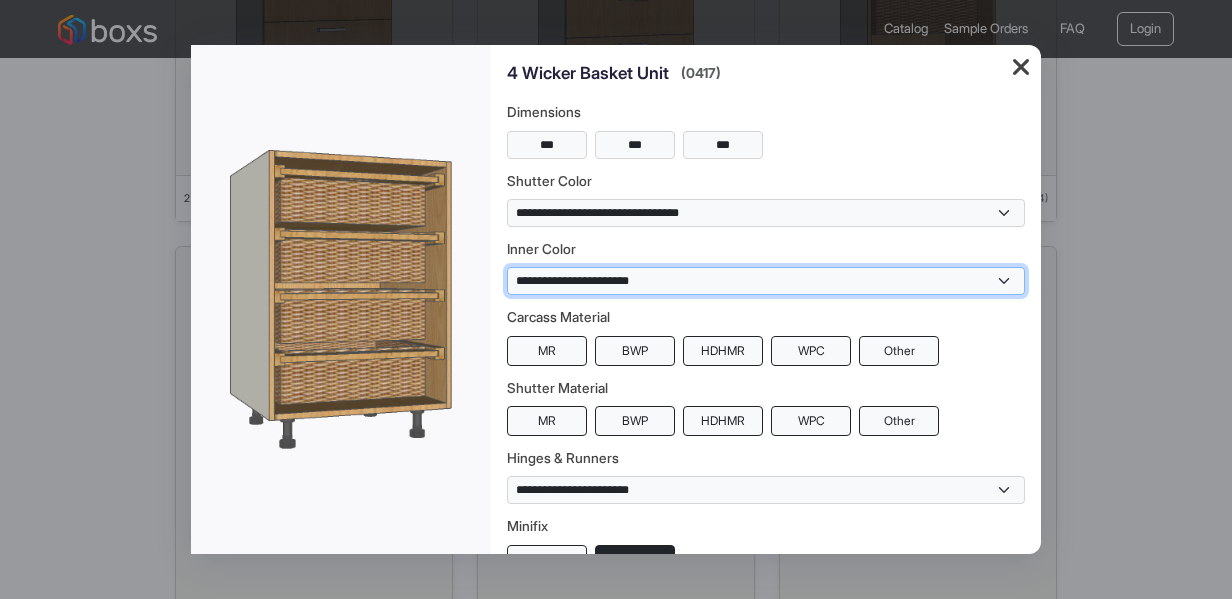 click on "**********" at bounding box center [766, 281] 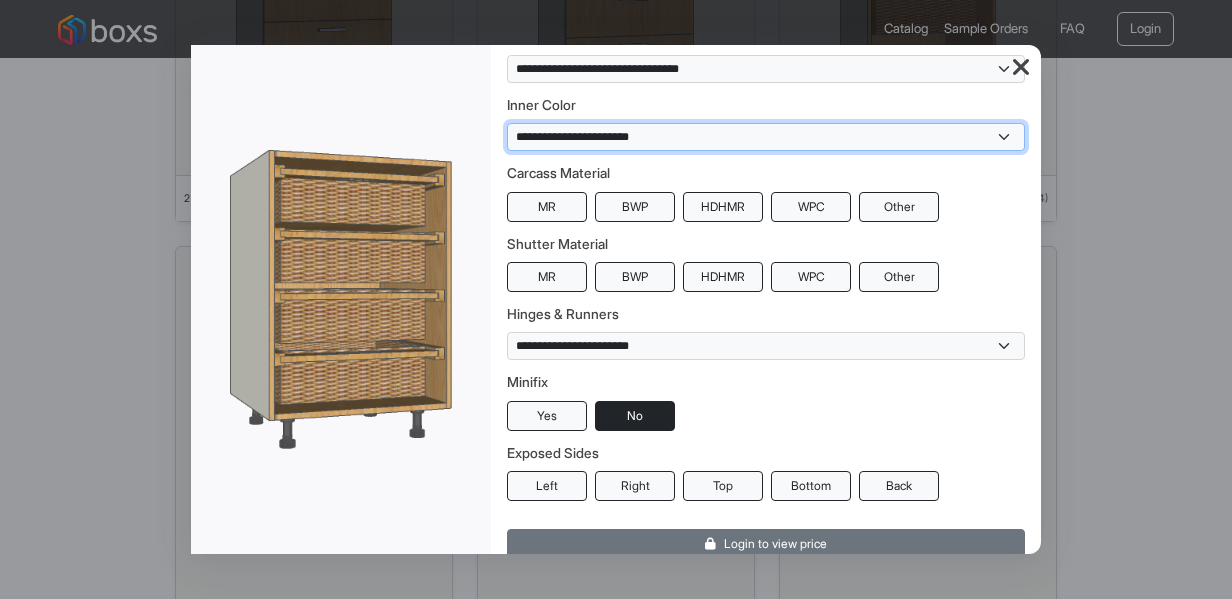 scroll, scrollTop: 159, scrollLeft: 0, axis: vertical 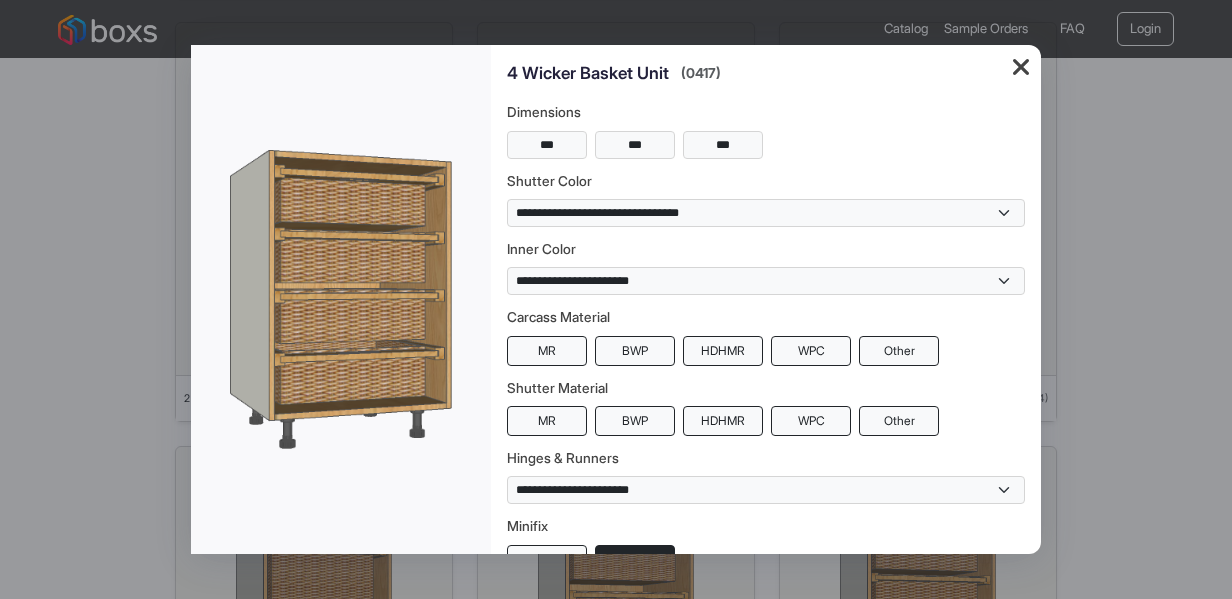click at bounding box center (1021, 68) 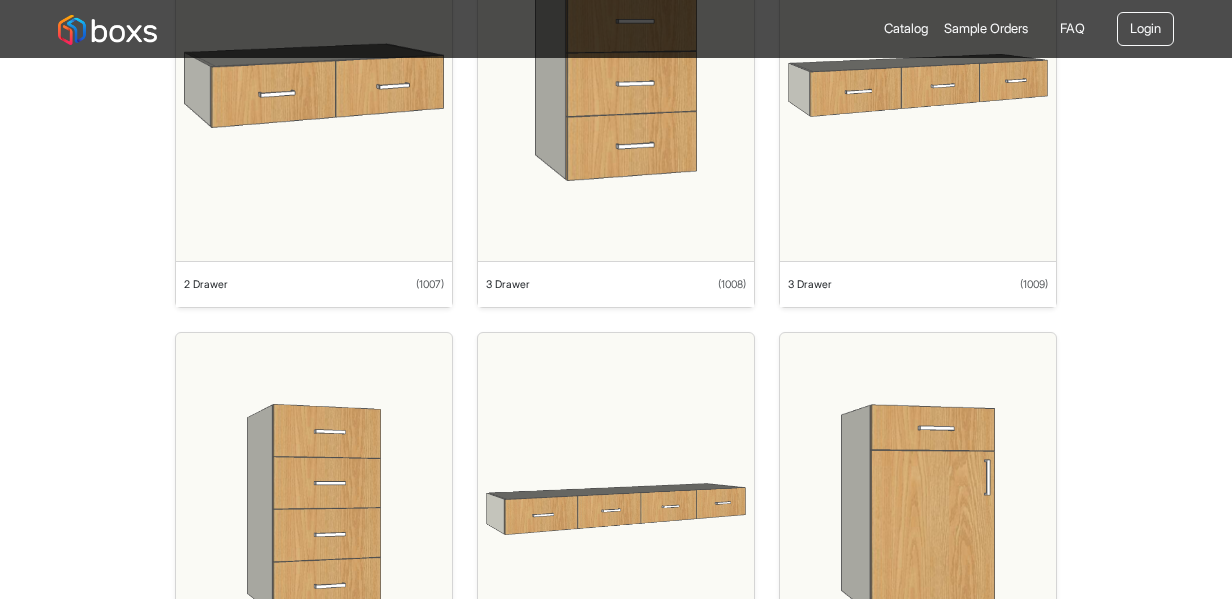 scroll, scrollTop: 8830, scrollLeft: 0, axis: vertical 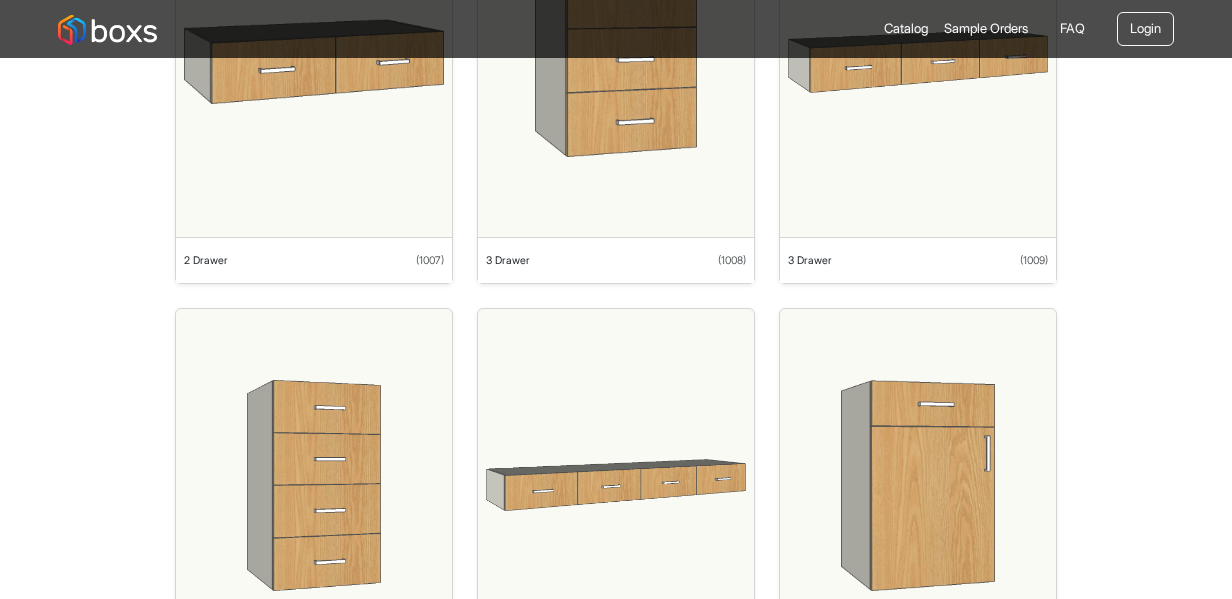 click at bounding box center [616, 486] 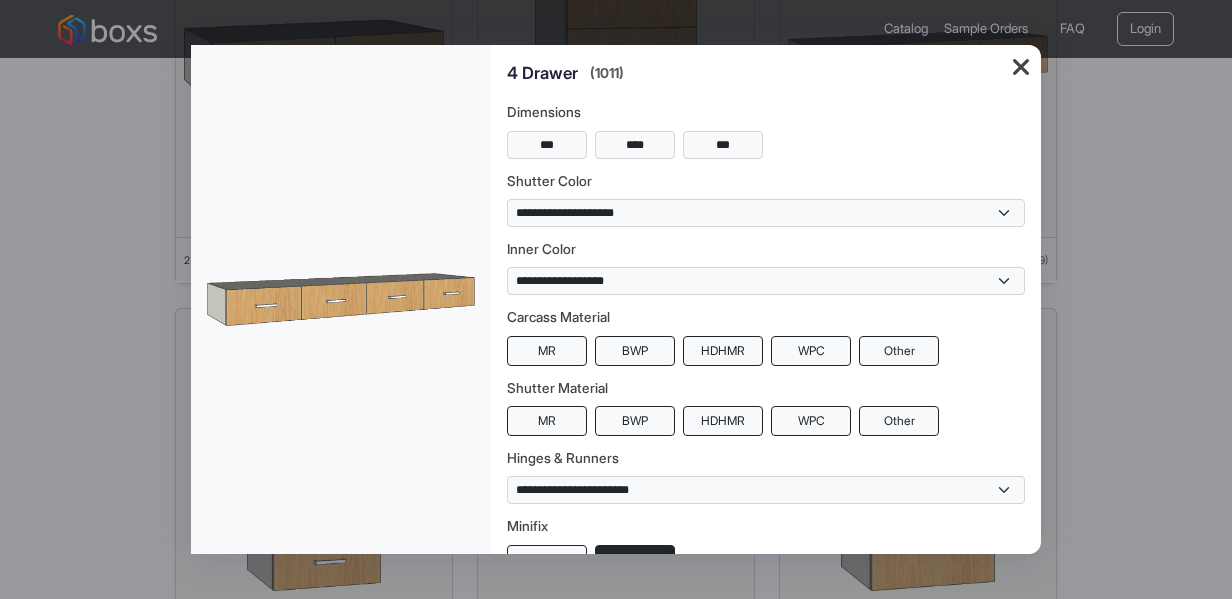 scroll, scrollTop: 159, scrollLeft: 0, axis: vertical 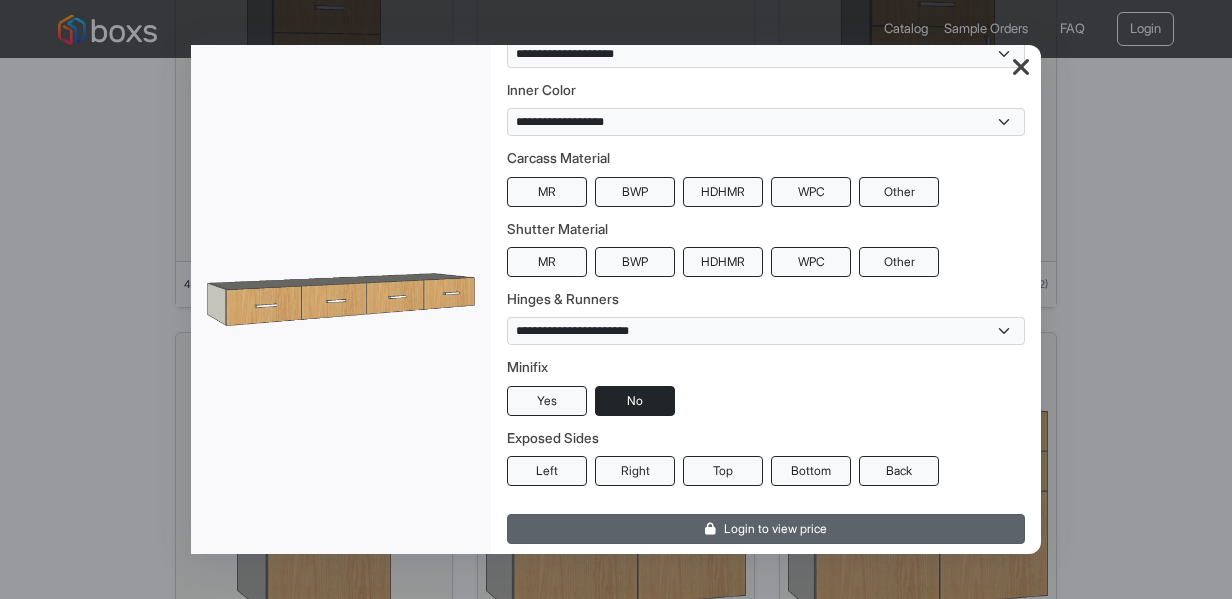 click on "Login to view price" at bounding box center (766, 529) 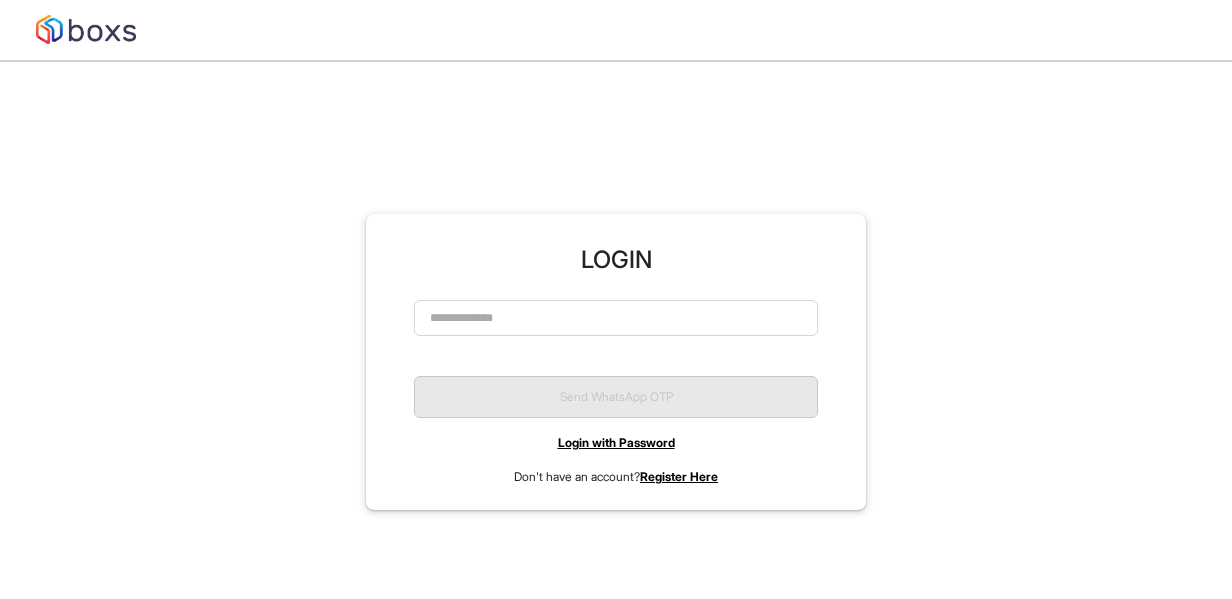 scroll, scrollTop: 0, scrollLeft: 0, axis: both 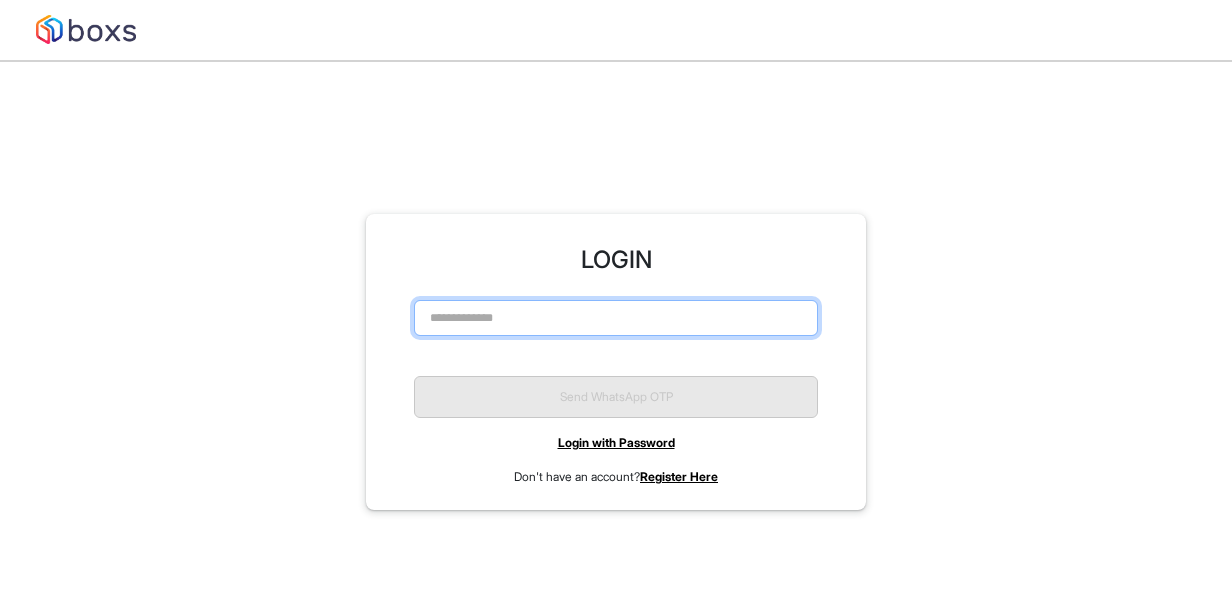 click at bounding box center (616, 318) 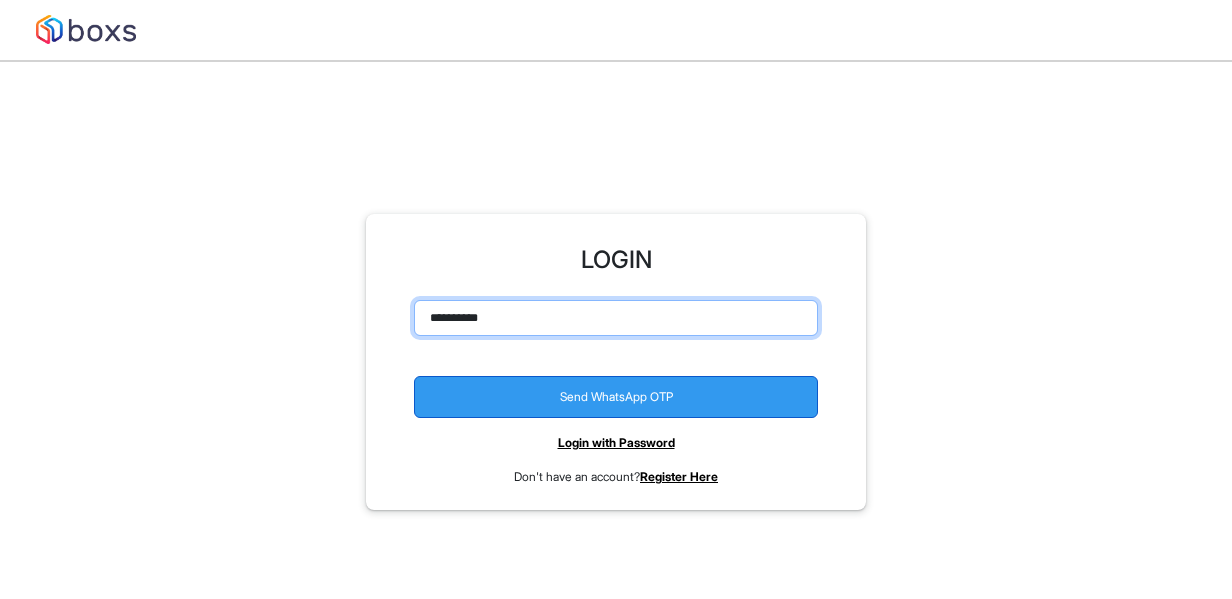 type on "**********" 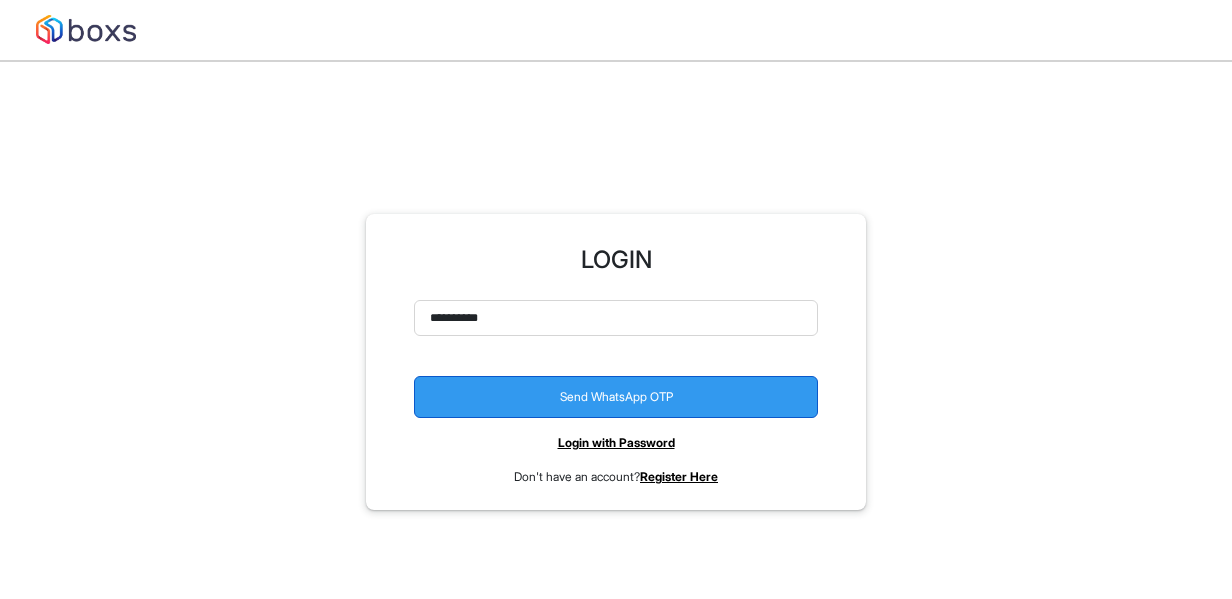 click on "Send WhatsApp OTP" at bounding box center [616, 397] 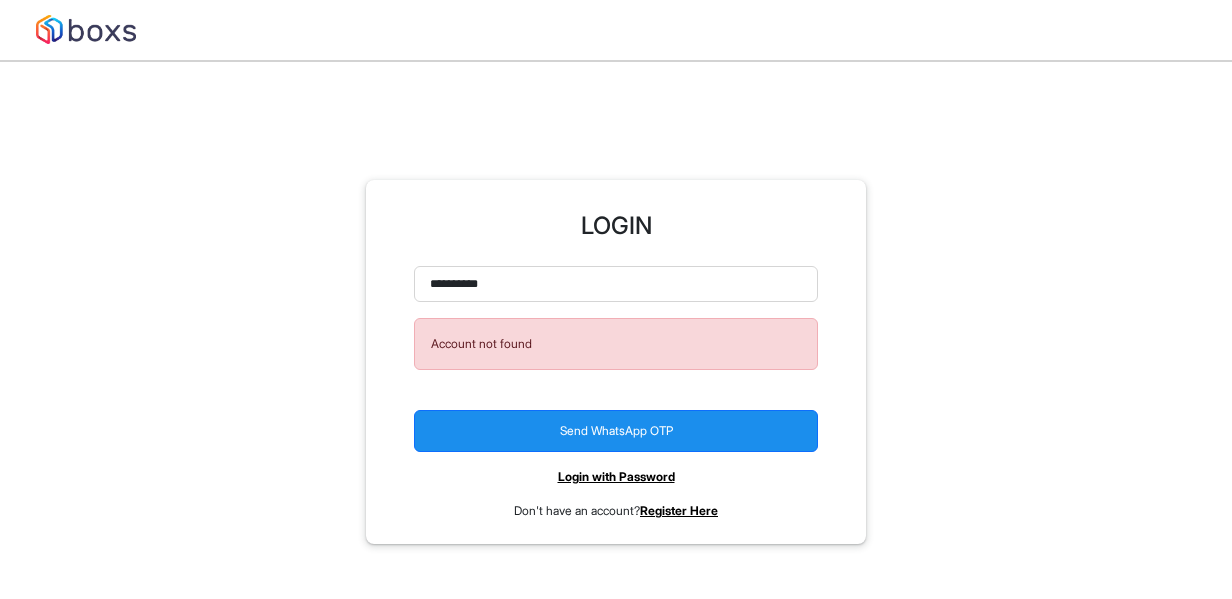click on "Register Here" at bounding box center (679, 510) 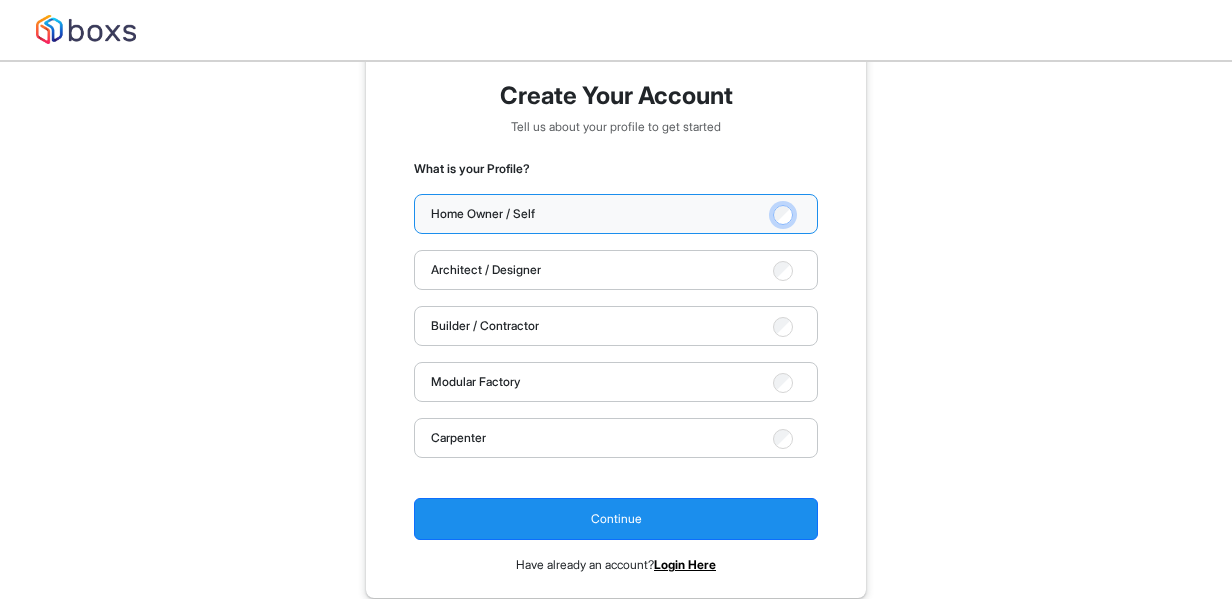 scroll, scrollTop: 62, scrollLeft: 0, axis: vertical 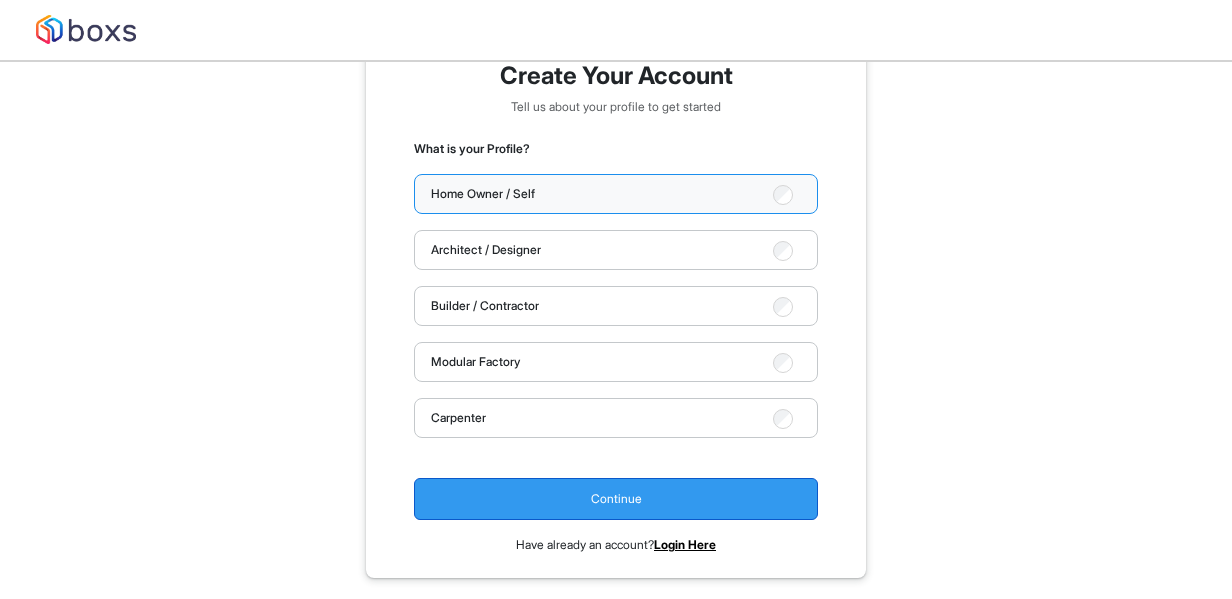 click on "Continue" at bounding box center (616, 499) 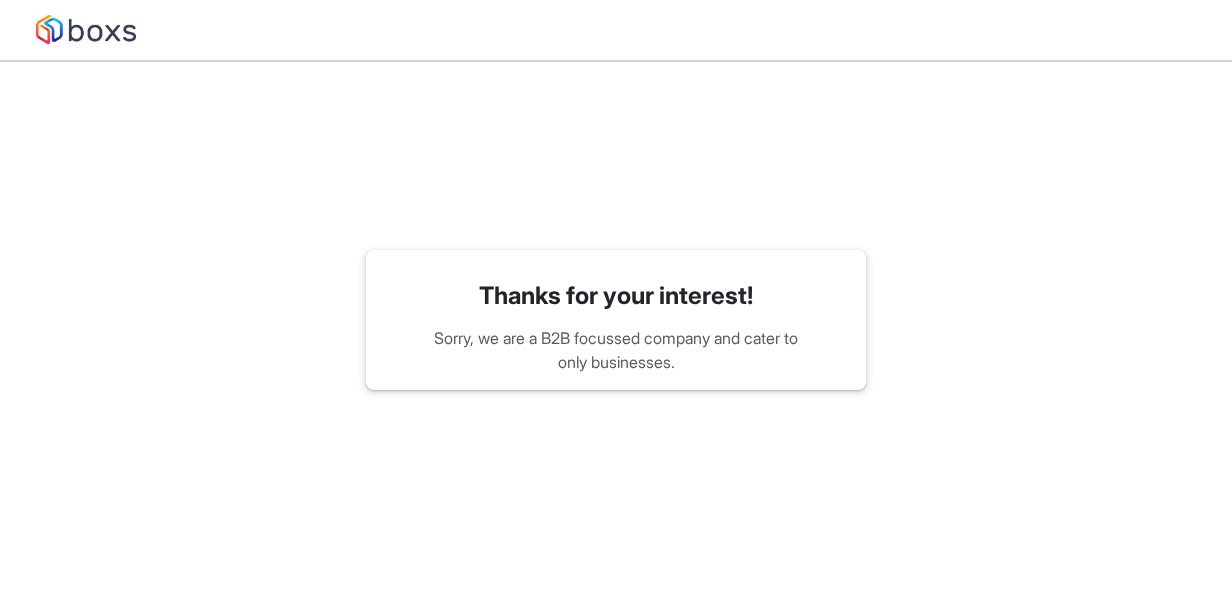 scroll, scrollTop: 62, scrollLeft: 0, axis: vertical 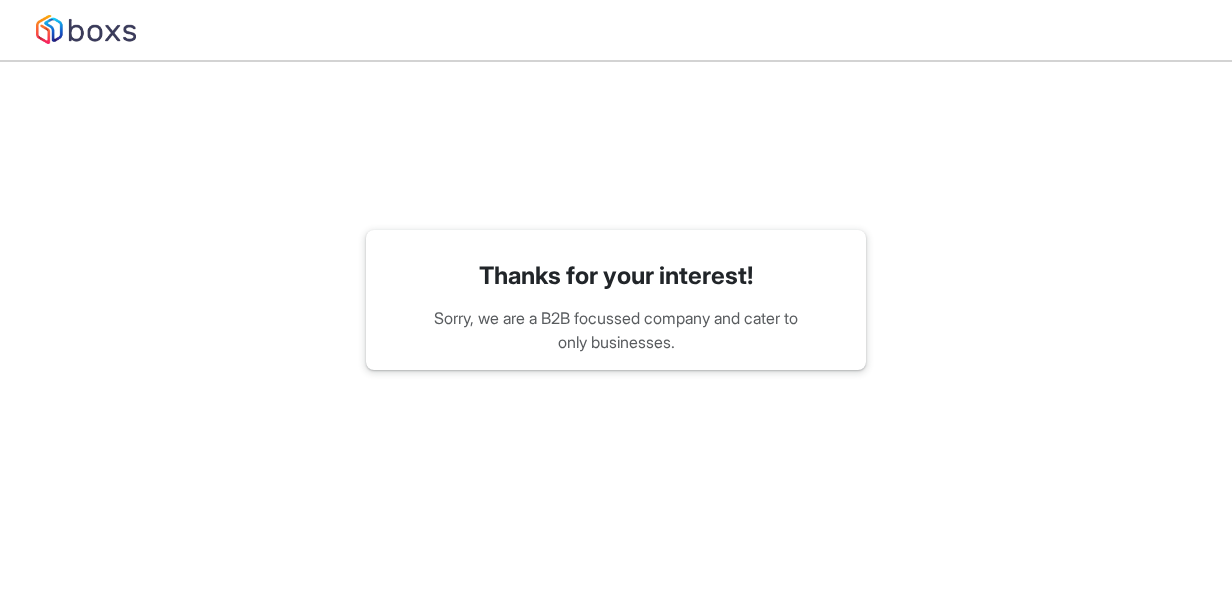 click on "Thanks for your interest! Sorry, we are a B2B focussed company and cater to only businesses." at bounding box center [616, 299] 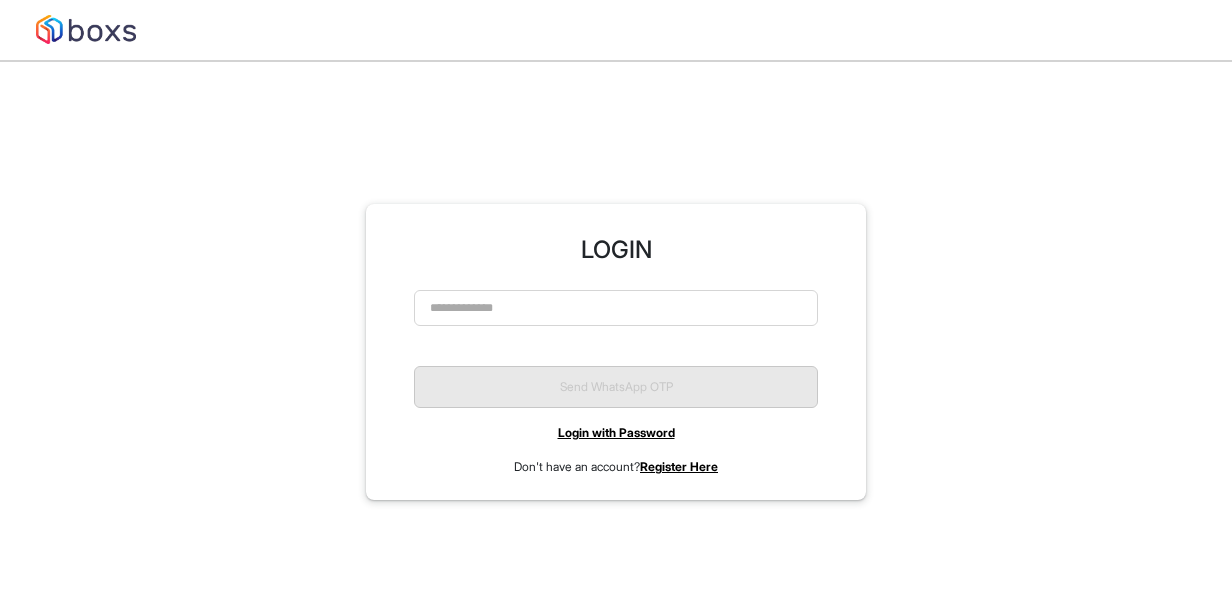 scroll, scrollTop: 0, scrollLeft: 0, axis: both 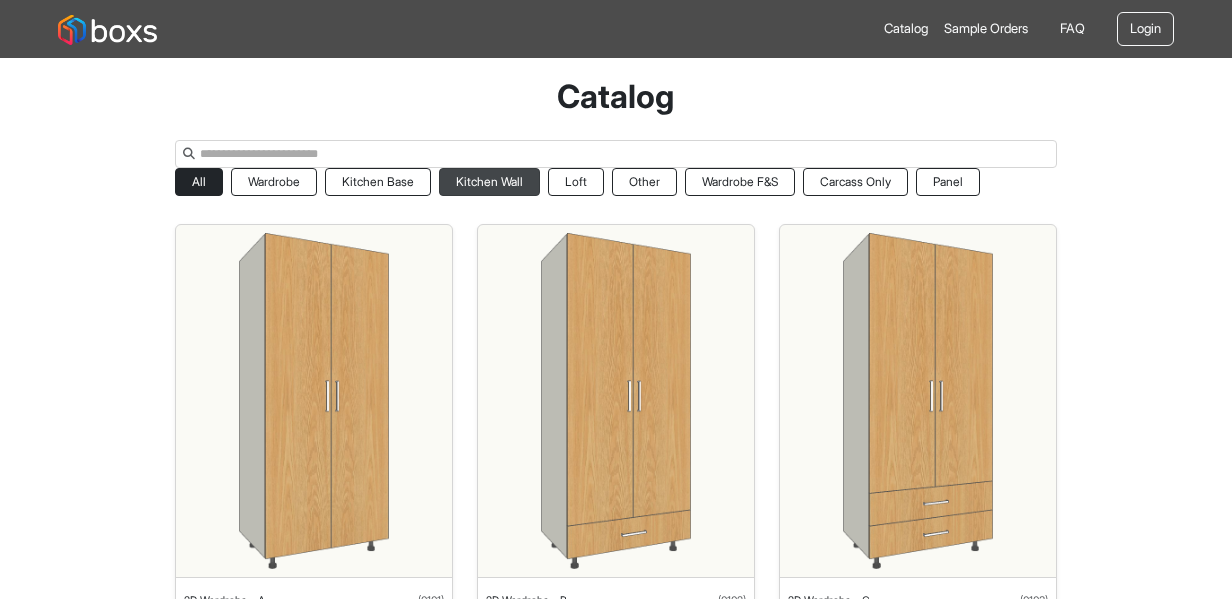 click on "Kitchen Wall" at bounding box center [489, 182] 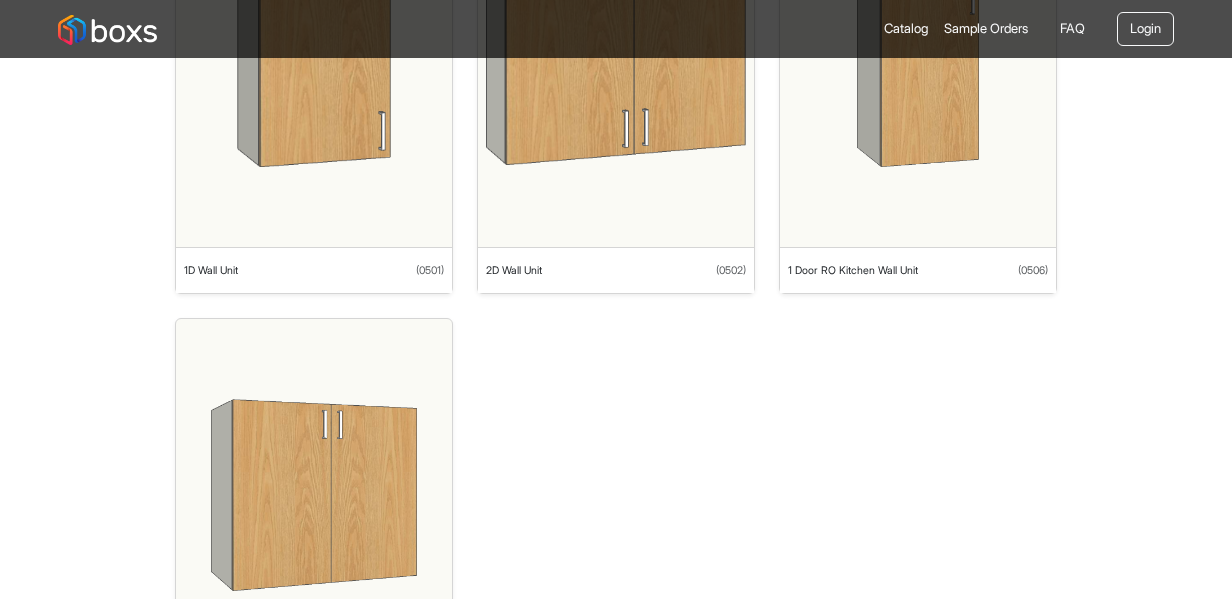 scroll, scrollTop: 0, scrollLeft: 0, axis: both 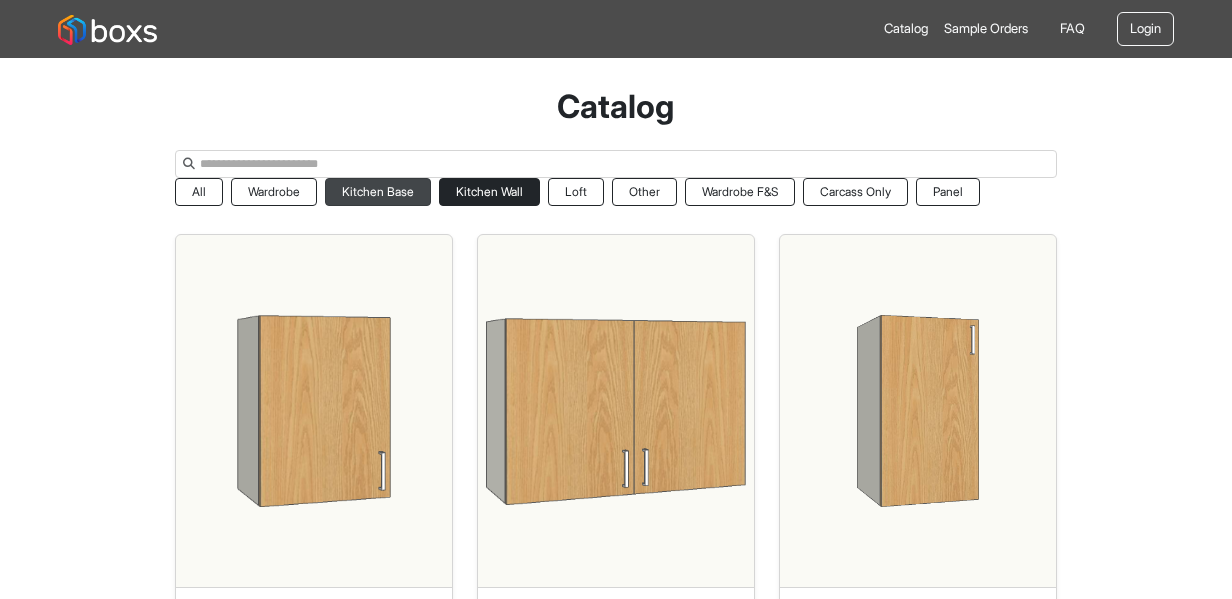 click on "Kitchen Base" at bounding box center [378, 192] 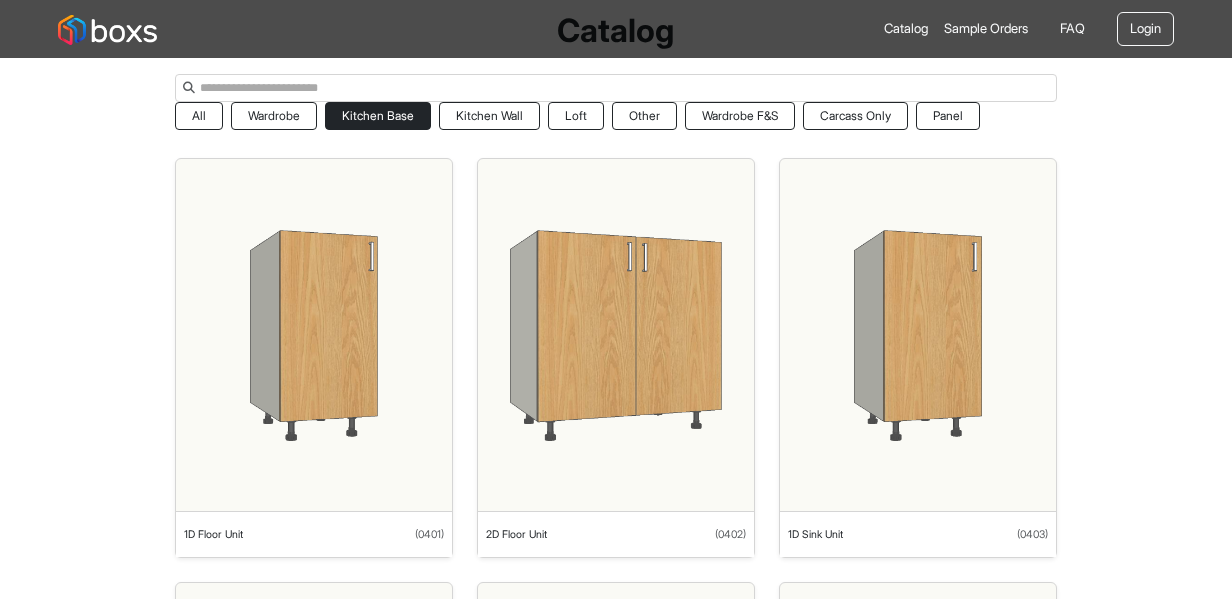scroll, scrollTop: 0, scrollLeft: 0, axis: both 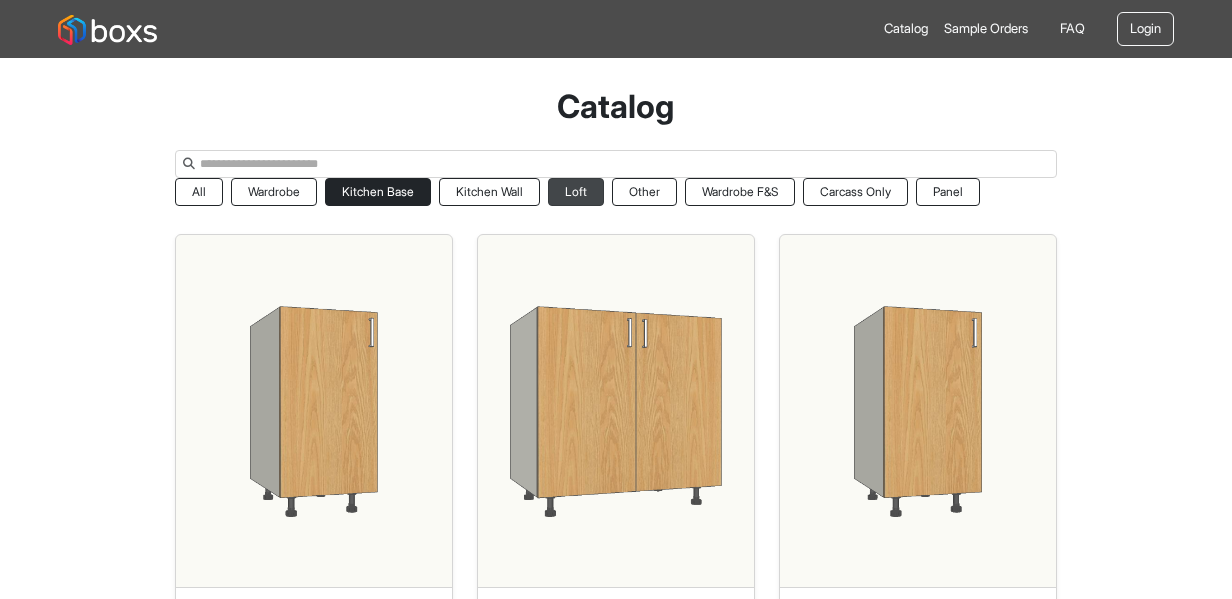click on "Loft" at bounding box center [576, 192] 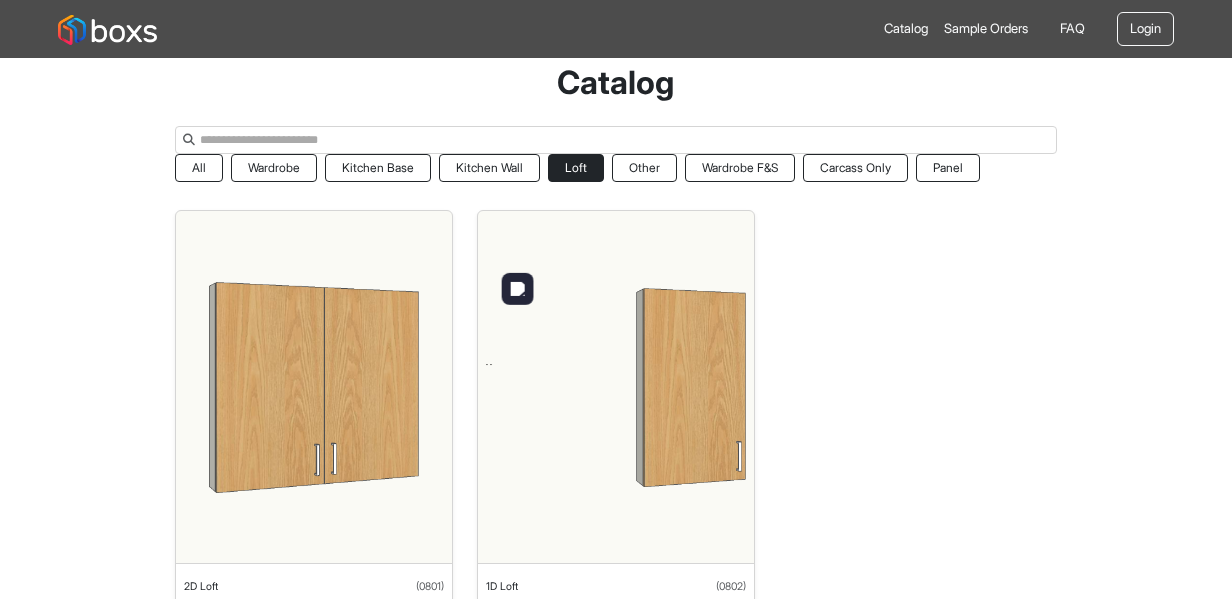 scroll, scrollTop: 0, scrollLeft: 0, axis: both 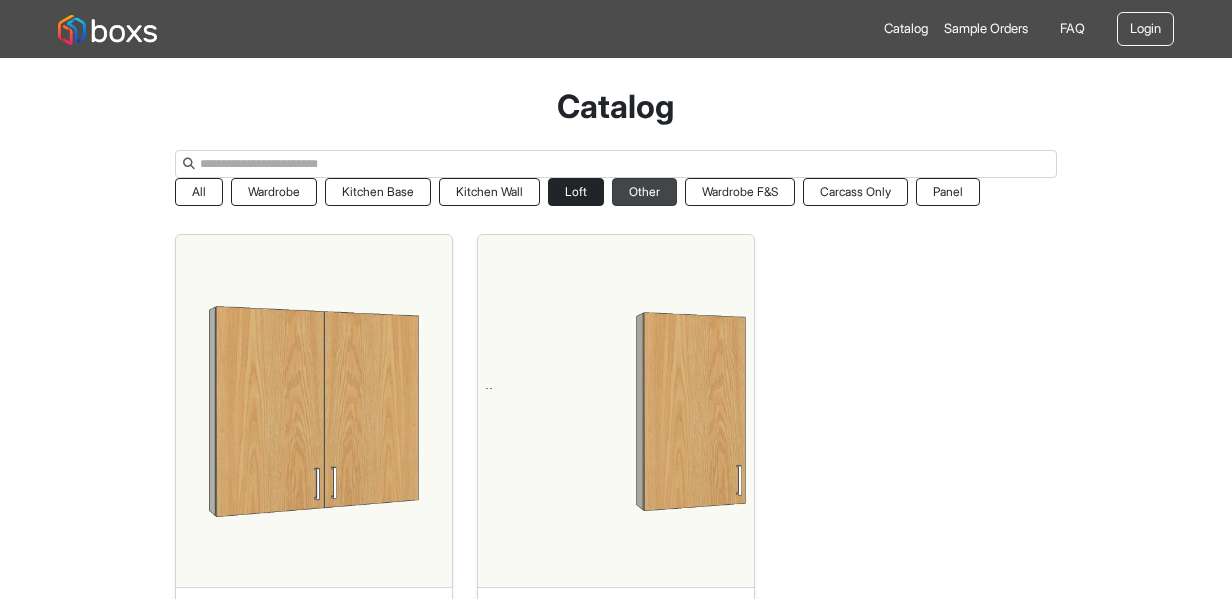 click on "Other" at bounding box center [644, 192] 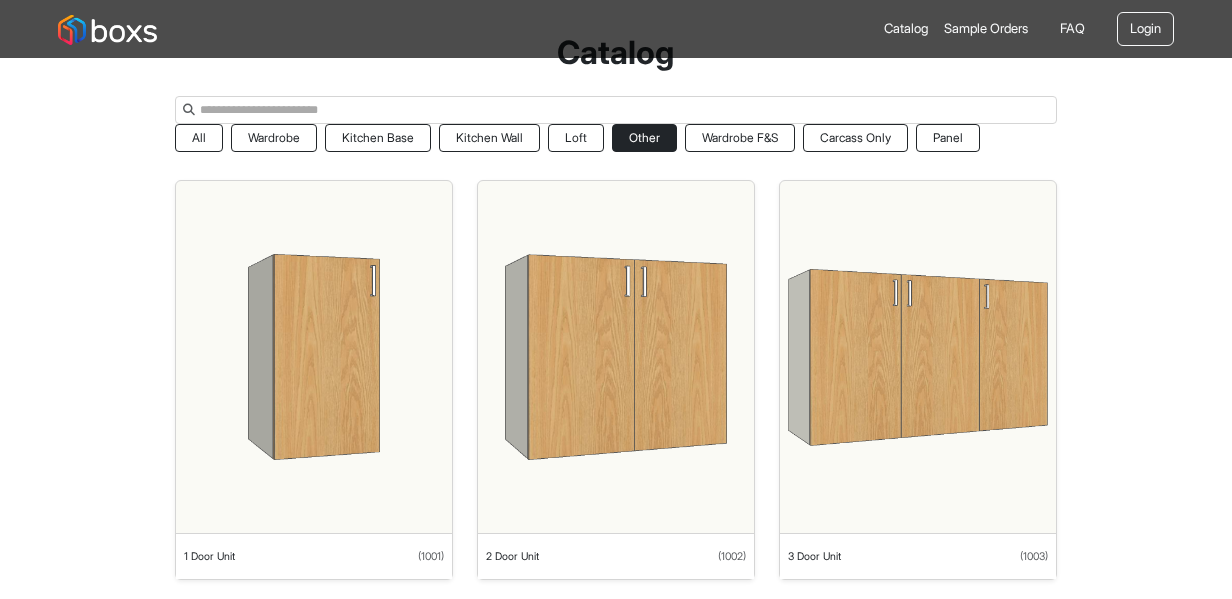 scroll, scrollTop: 0, scrollLeft: 0, axis: both 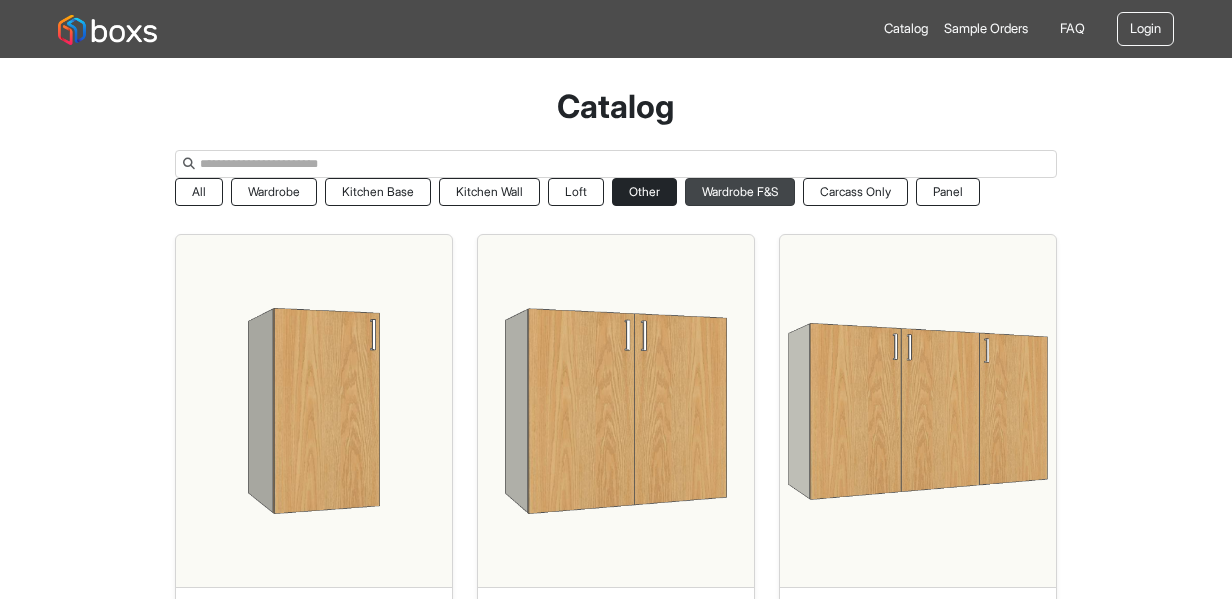 click on "Wardrobe F&S" at bounding box center (740, 192) 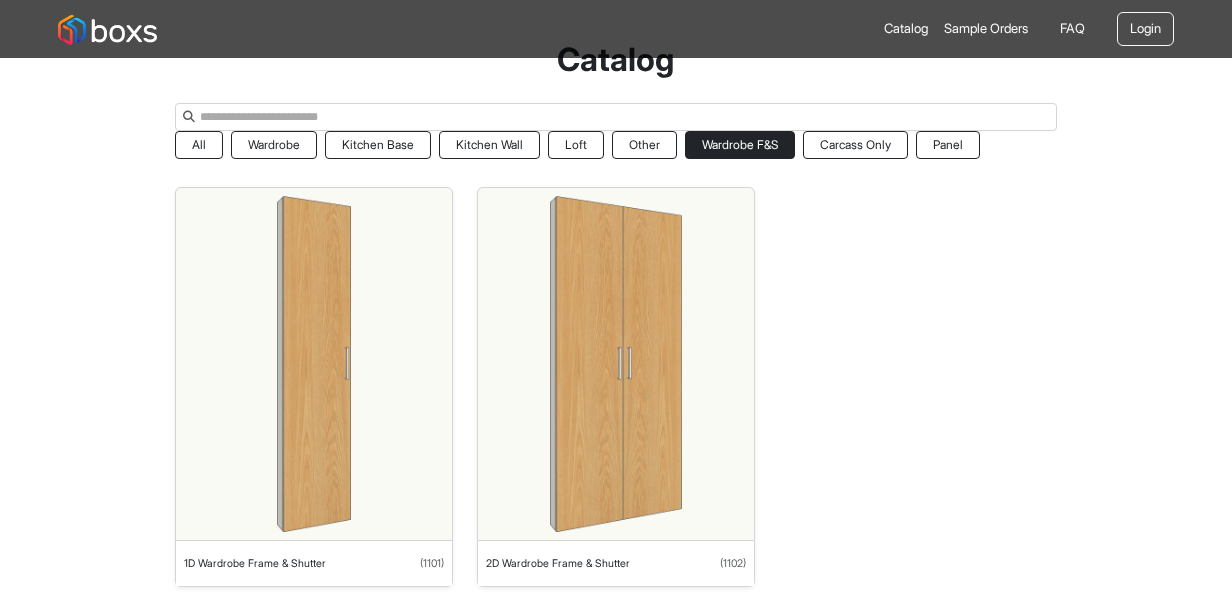 scroll, scrollTop: 48, scrollLeft: 0, axis: vertical 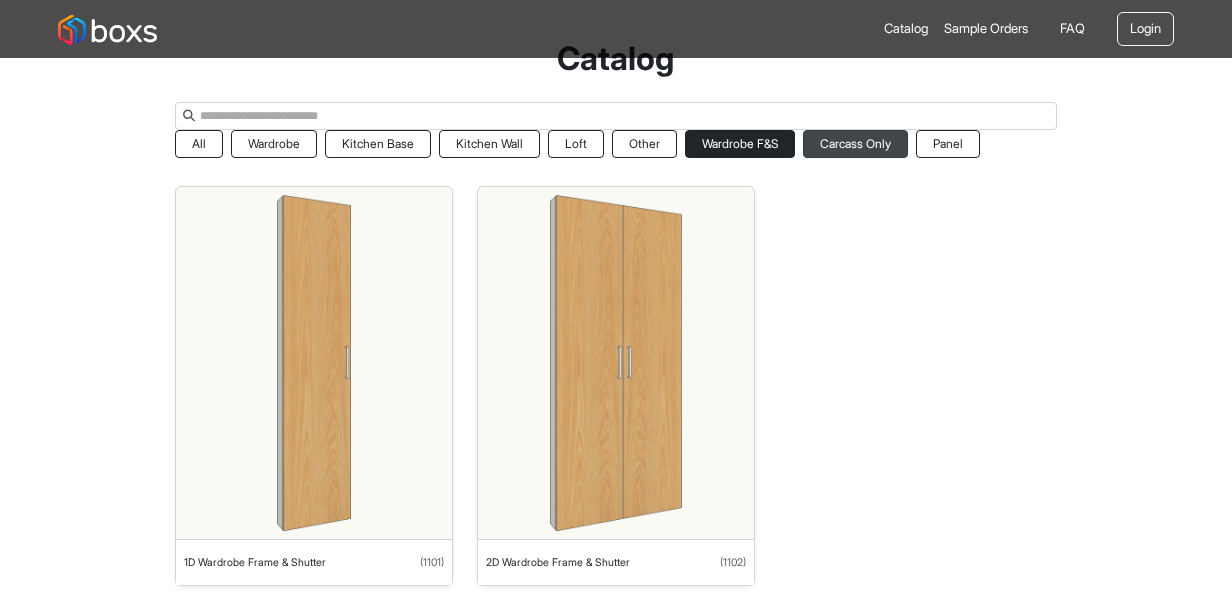 click on "Carcass Only" at bounding box center (855, 144) 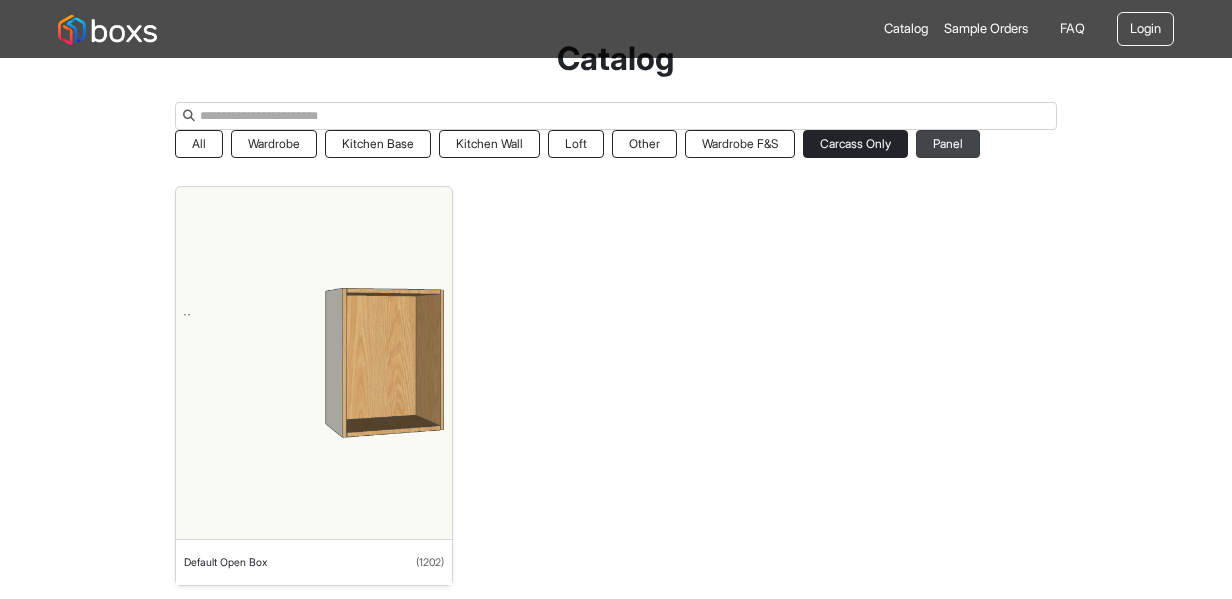 click on "Panel" at bounding box center (948, 144) 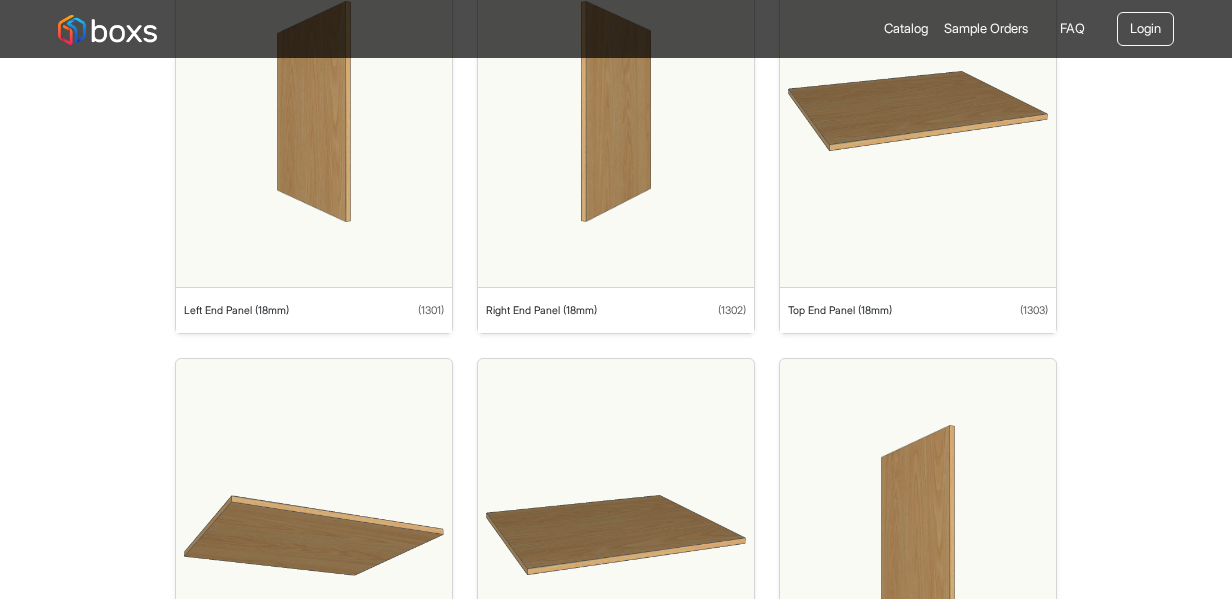 scroll, scrollTop: 0, scrollLeft: 0, axis: both 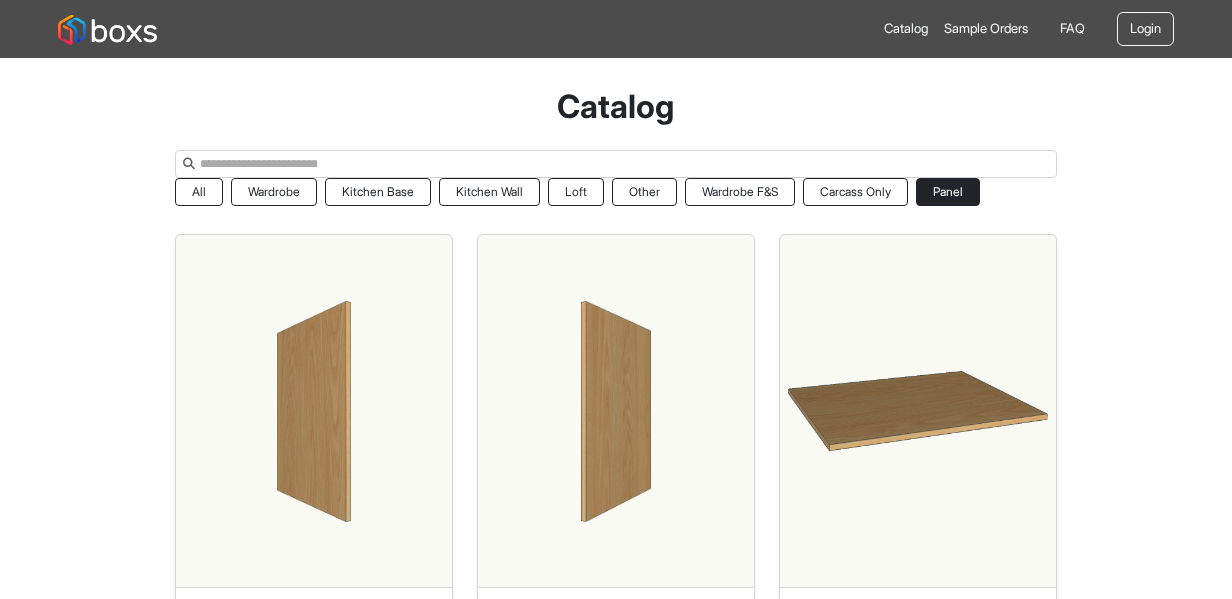 click at bounding box center (314, 411) 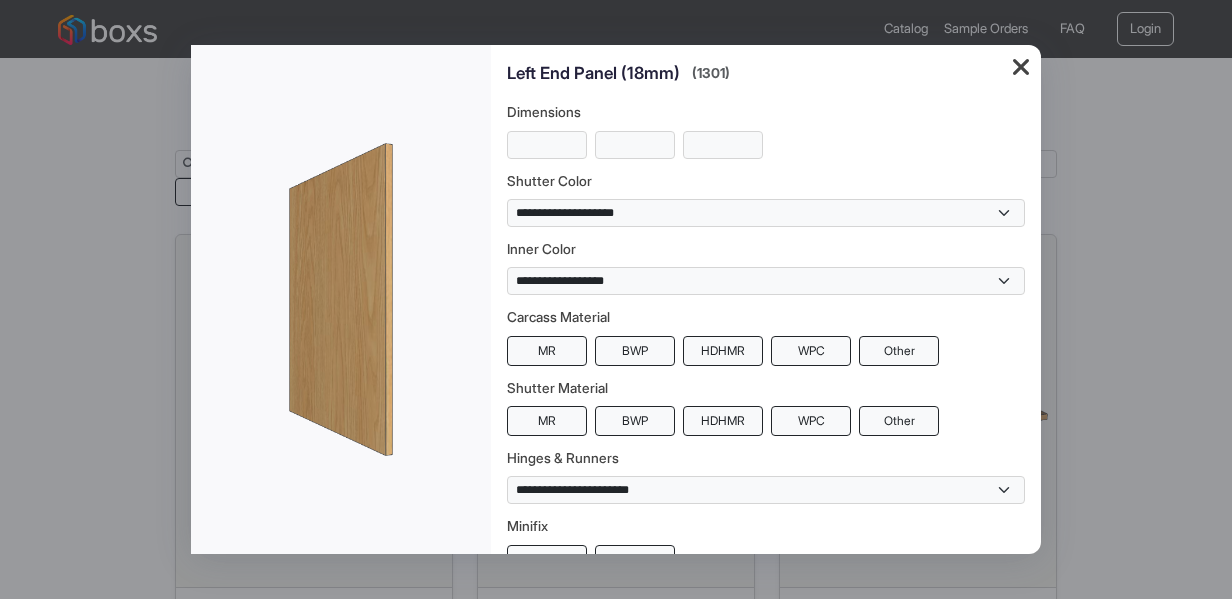 type on "***" 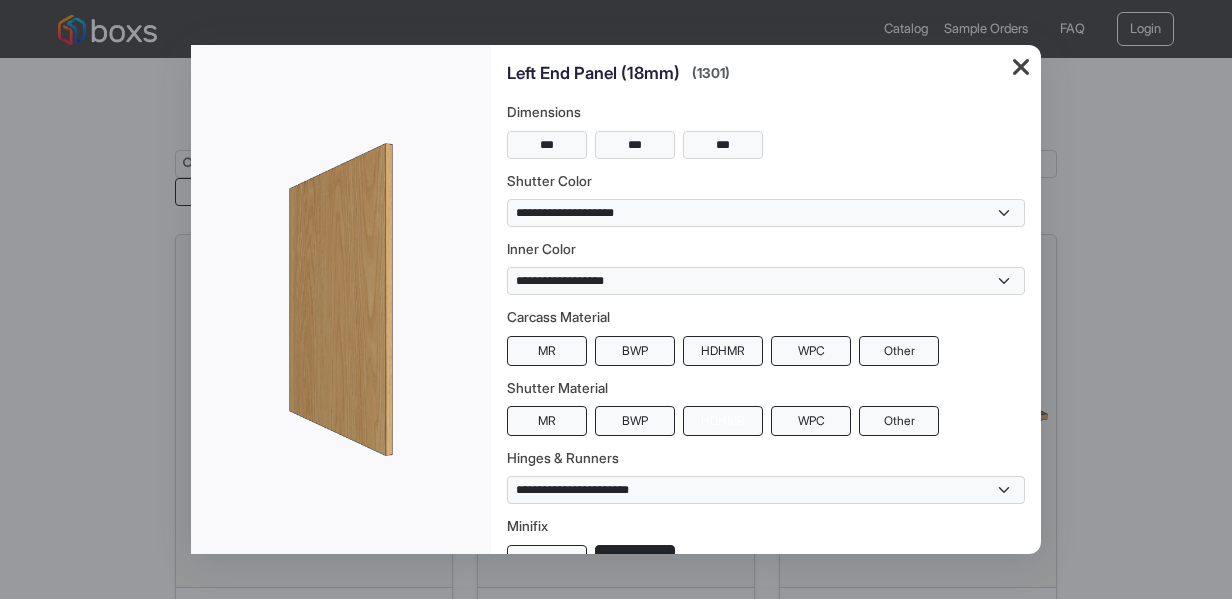scroll, scrollTop: 159, scrollLeft: 0, axis: vertical 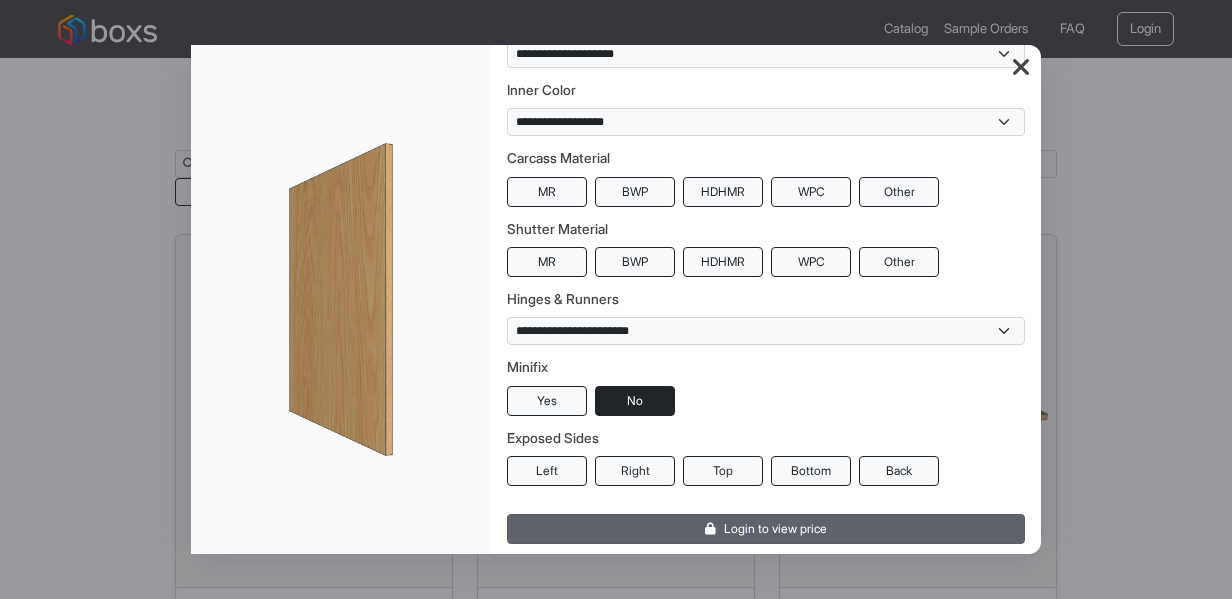 click on "Login to view price" at bounding box center (766, 529) 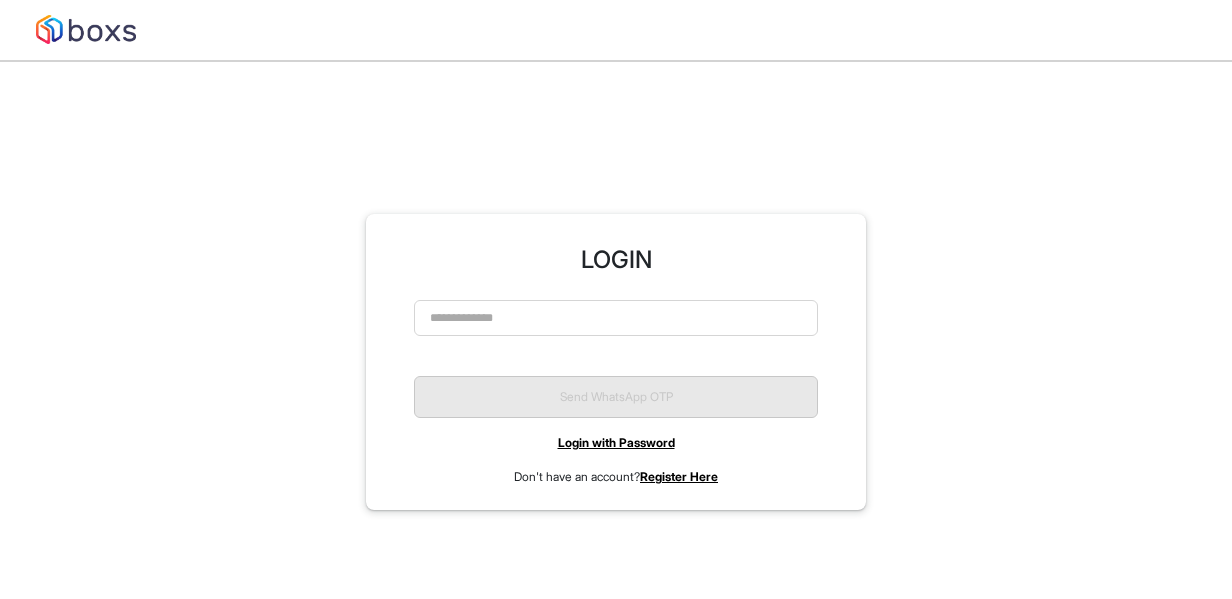 scroll, scrollTop: 0, scrollLeft: 0, axis: both 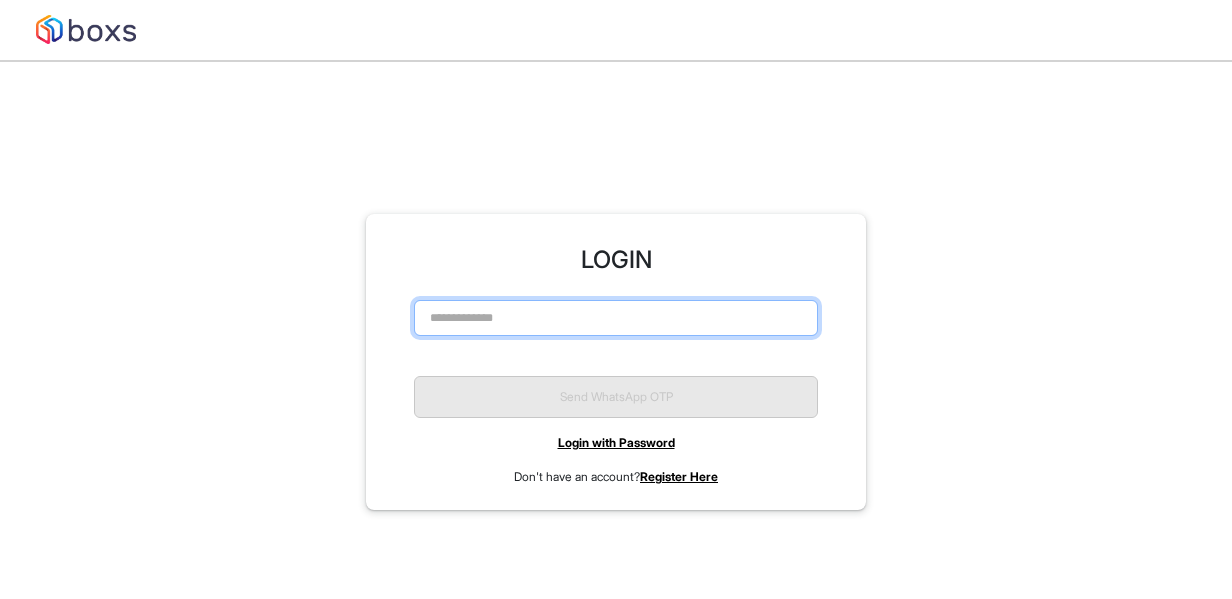 click at bounding box center [616, 318] 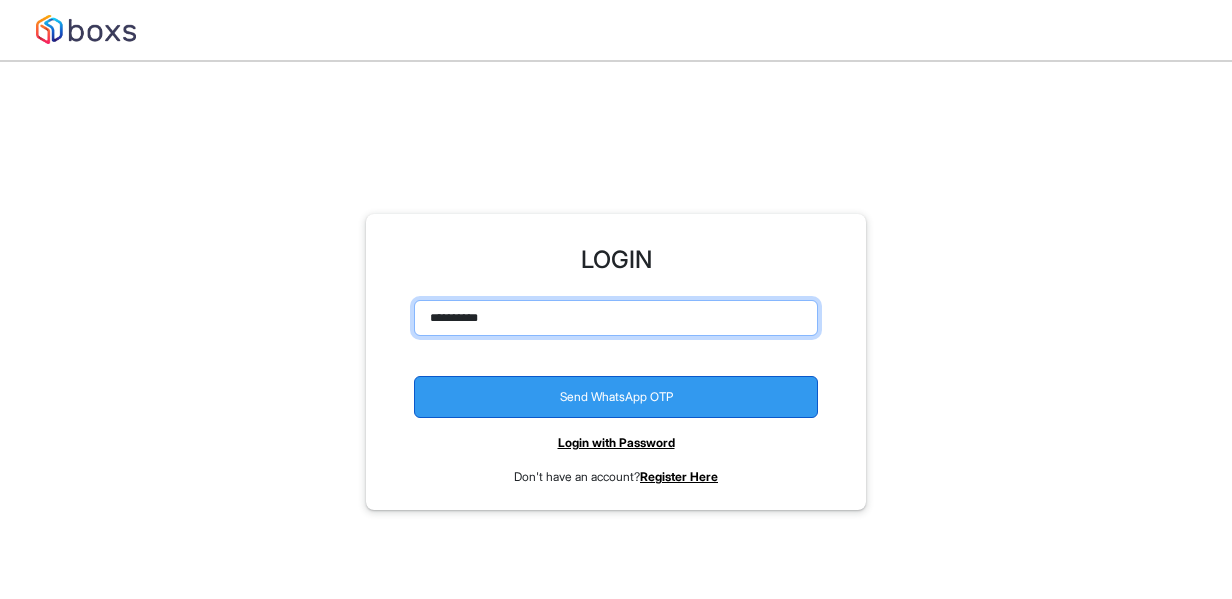type on "**********" 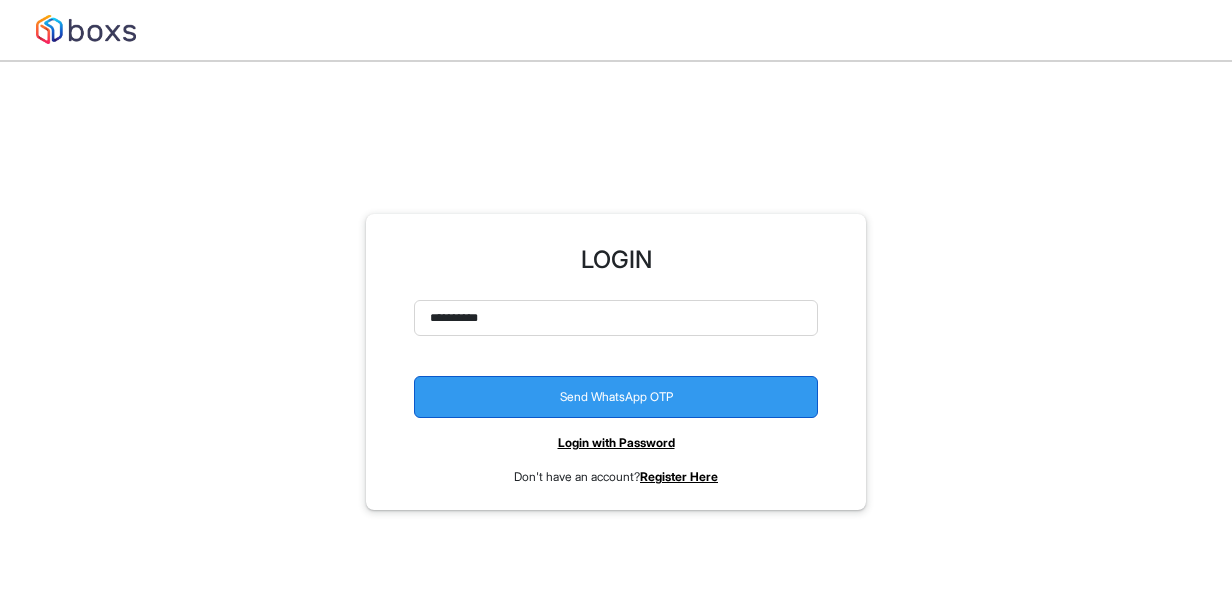 click on "Send WhatsApp OTP" at bounding box center (616, 397) 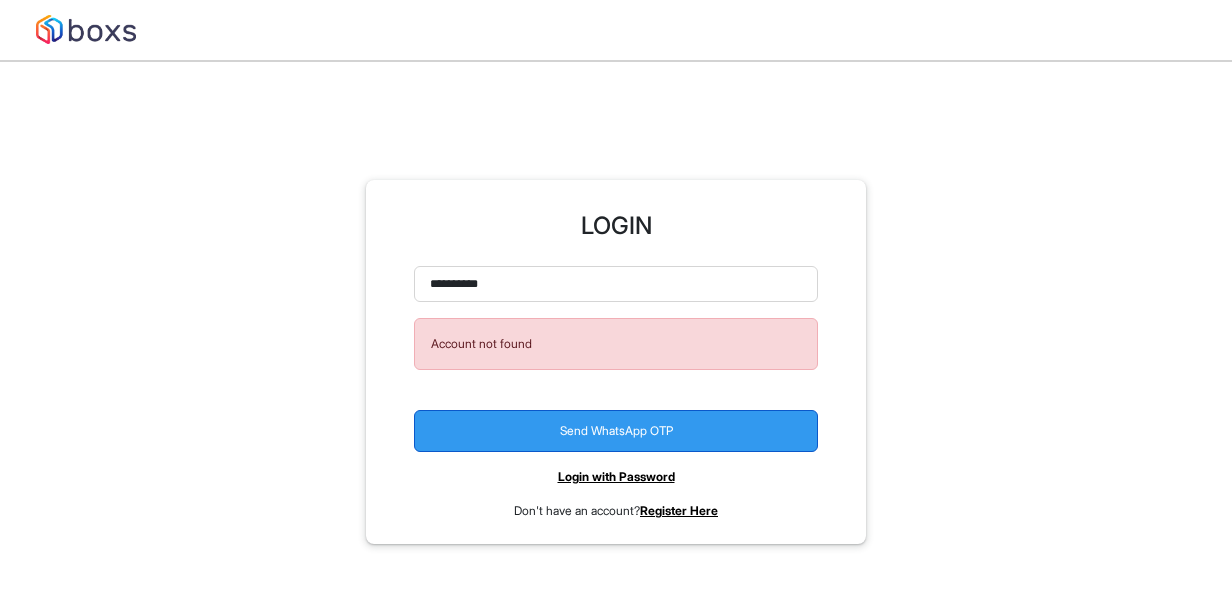 click on "Send WhatsApp OTP" at bounding box center [616, 431] 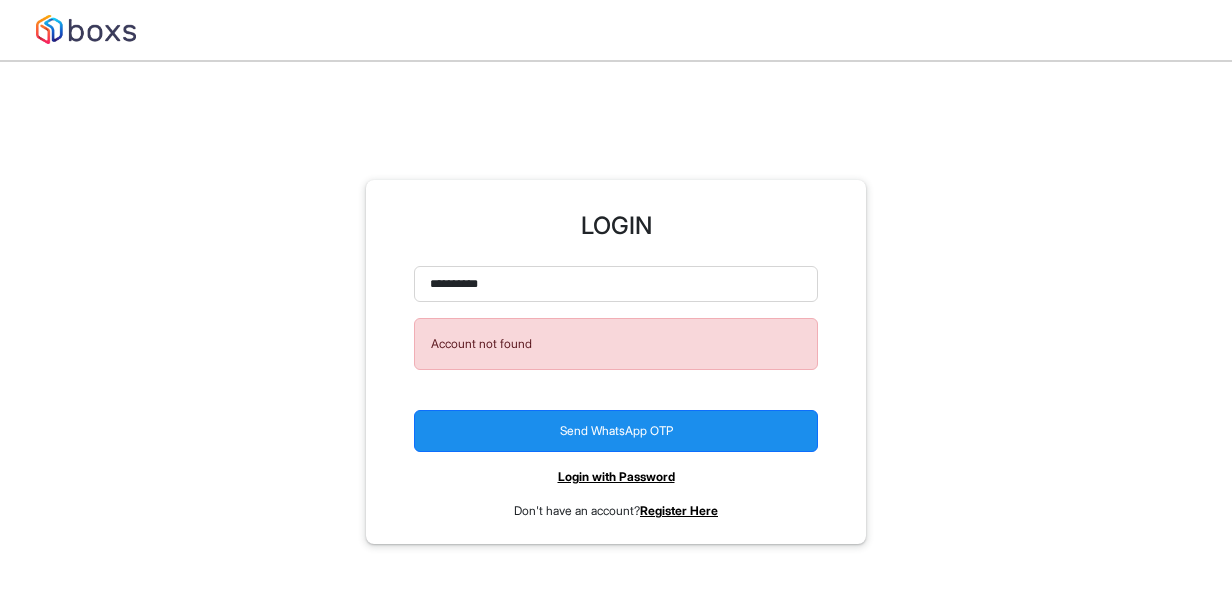 click on "Register Here" at bounding box center [679, 510] 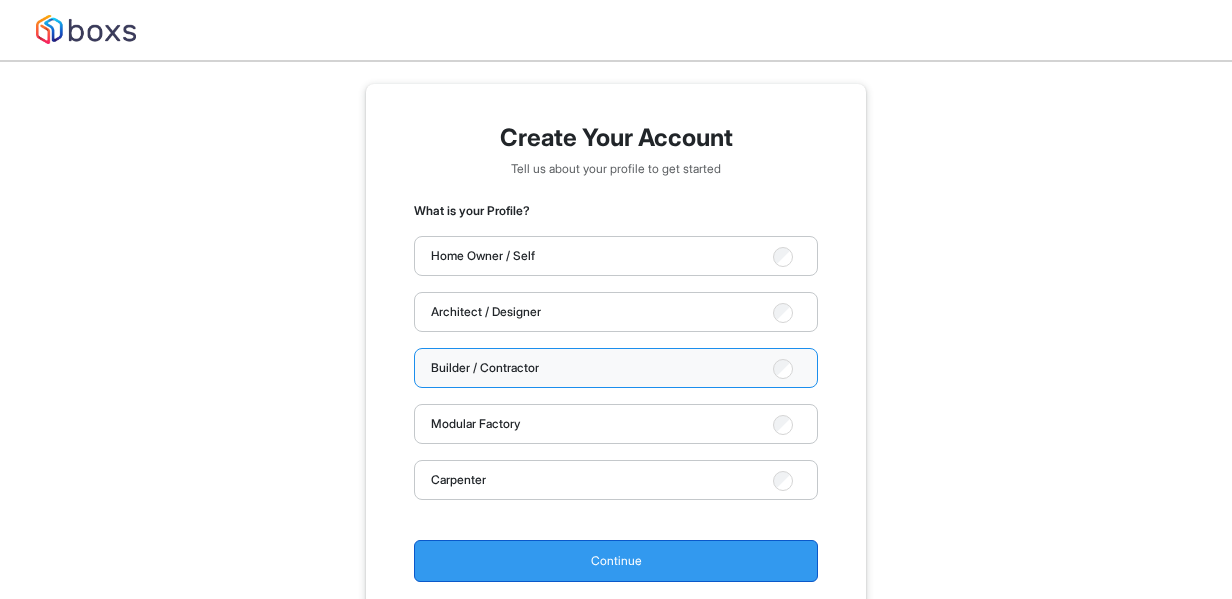 click on "Continue" at bounding box center (616, 561) 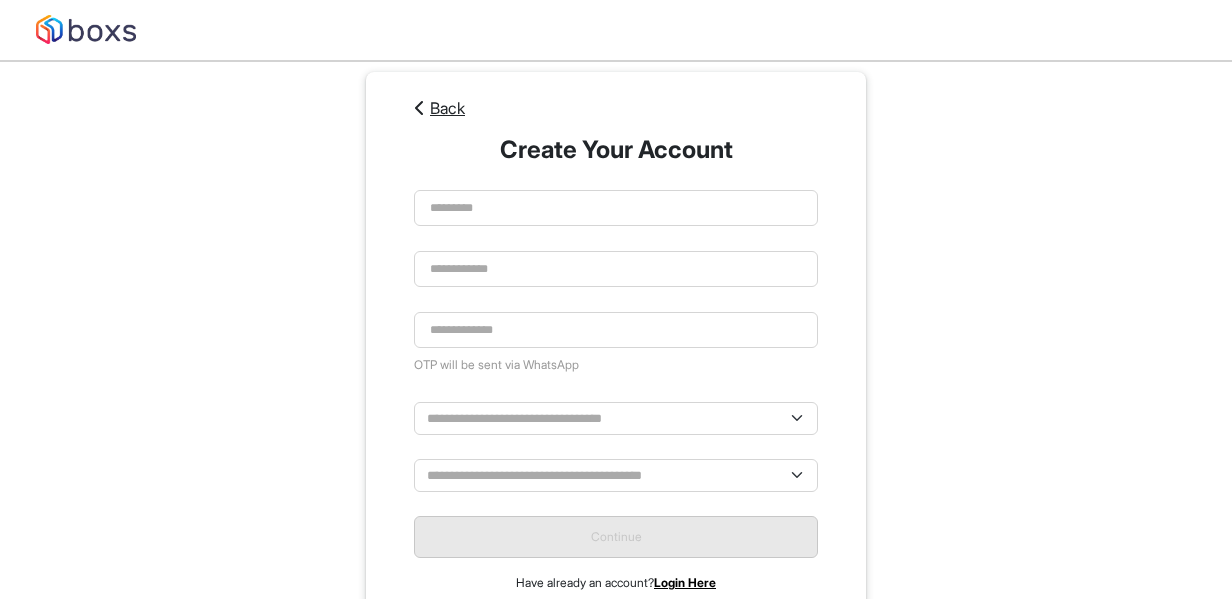 scroll, scrollTop: 0, scrollLeft: 0, axis: both 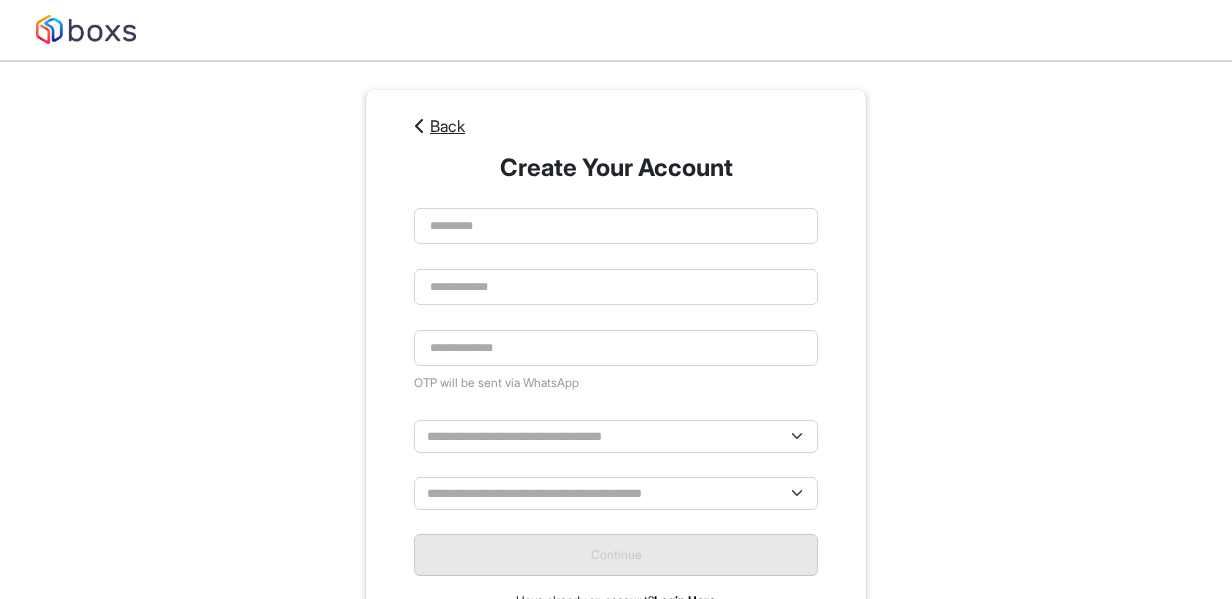 click at bounding box center [420, 126] 